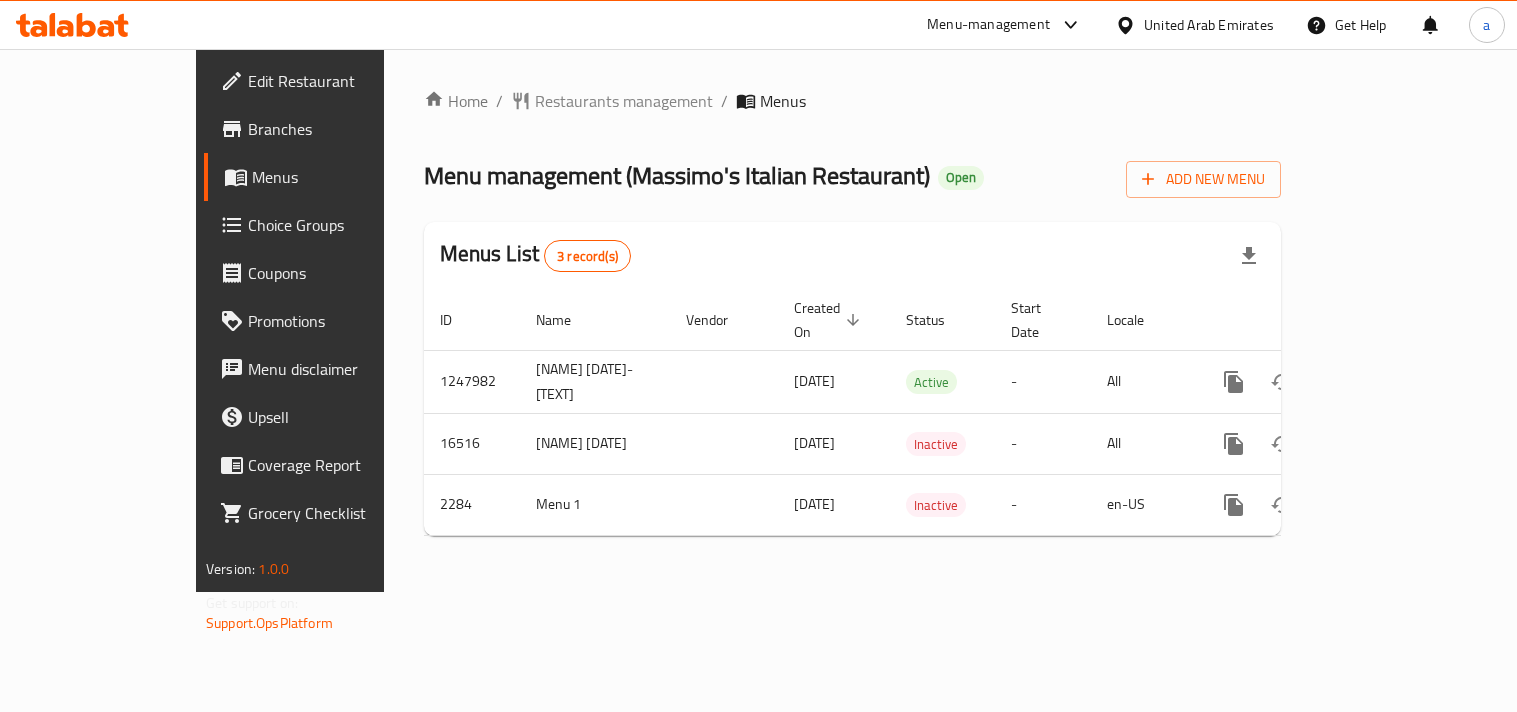click on "United Arab Emirates" at bounding box center [1209, 25] 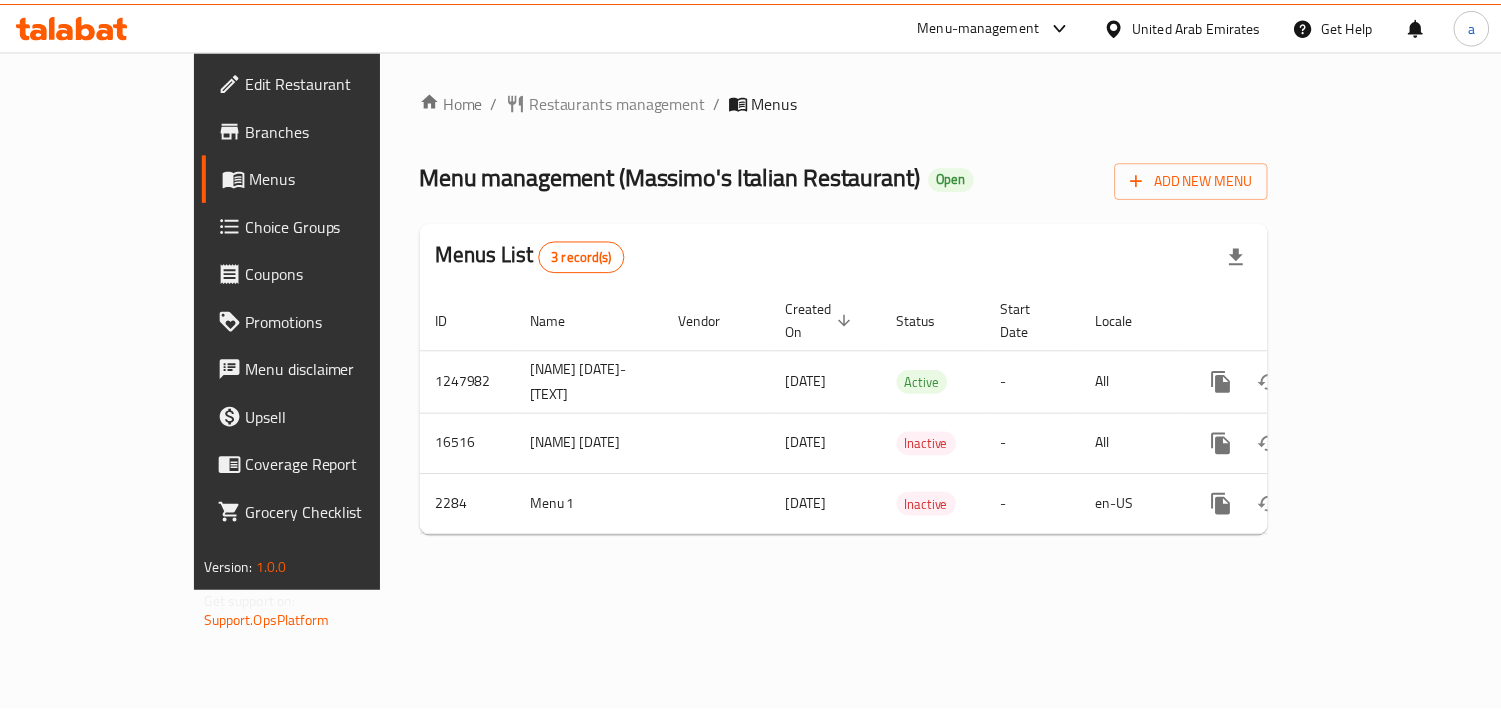 scroll, scrollTop: 0, scrollLeft: 0, axis: both 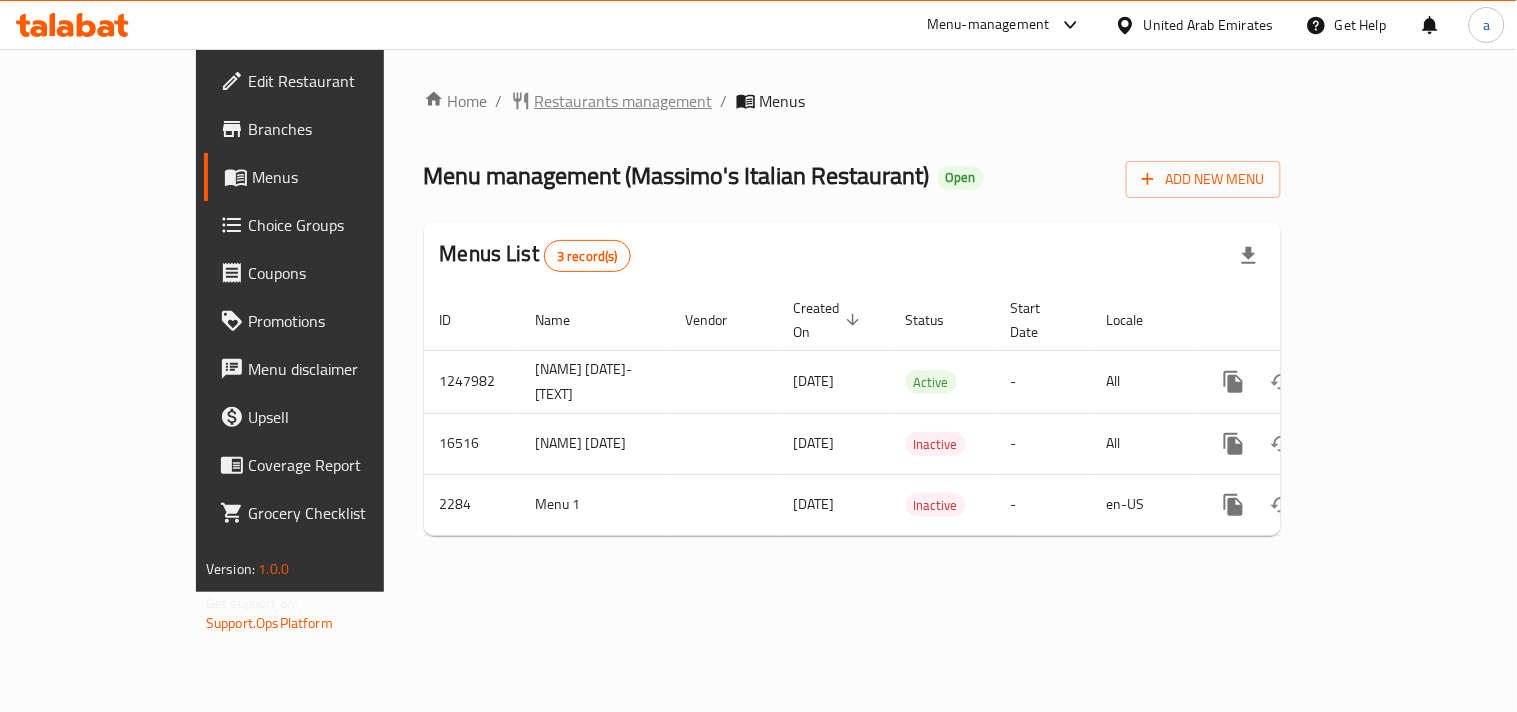 click on "Restaurants management" at bounding box center (624, 101) 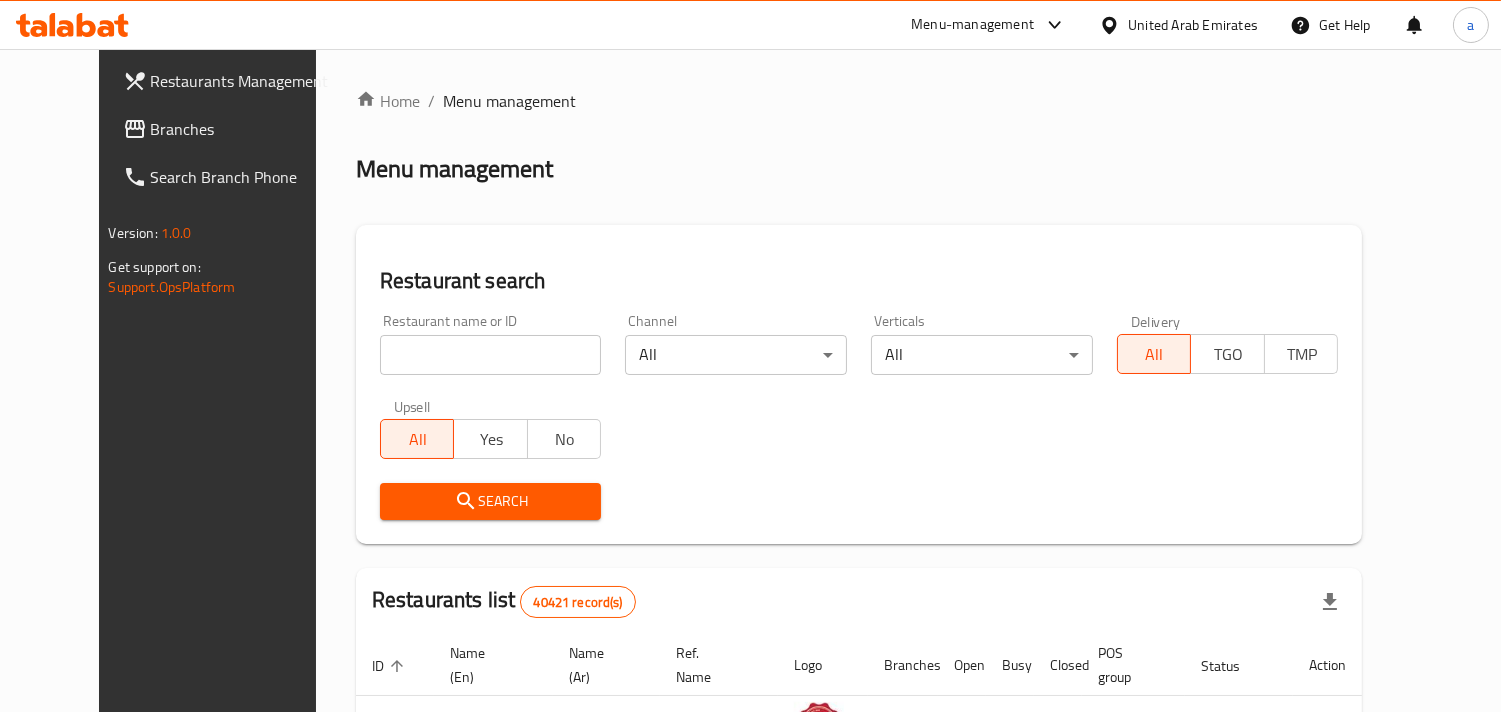 drag, startPoint x: 138, startPoint y: 94, endPoint x: 123, endPoint y: 114, distance: 25 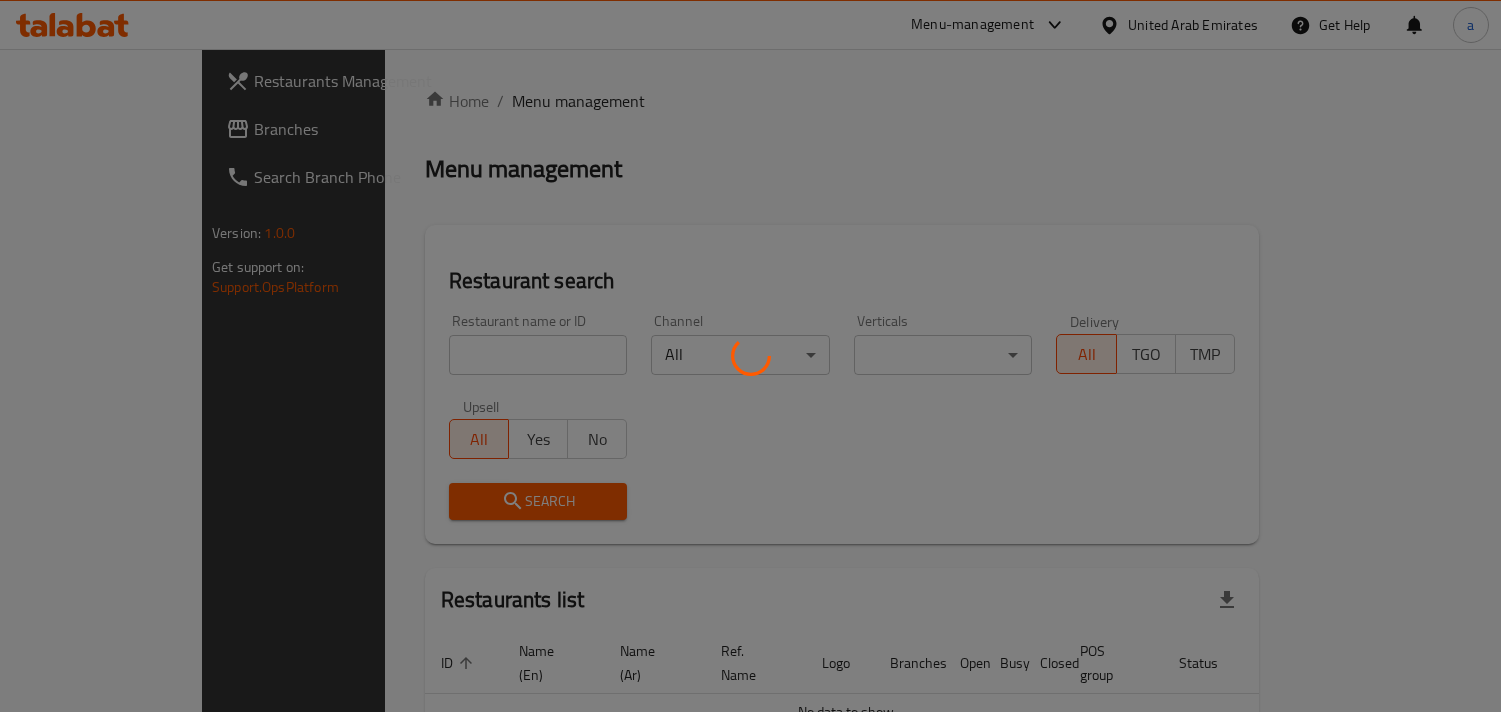 scroll, scrollTop: 0, scrollLeft: 0, axis: both 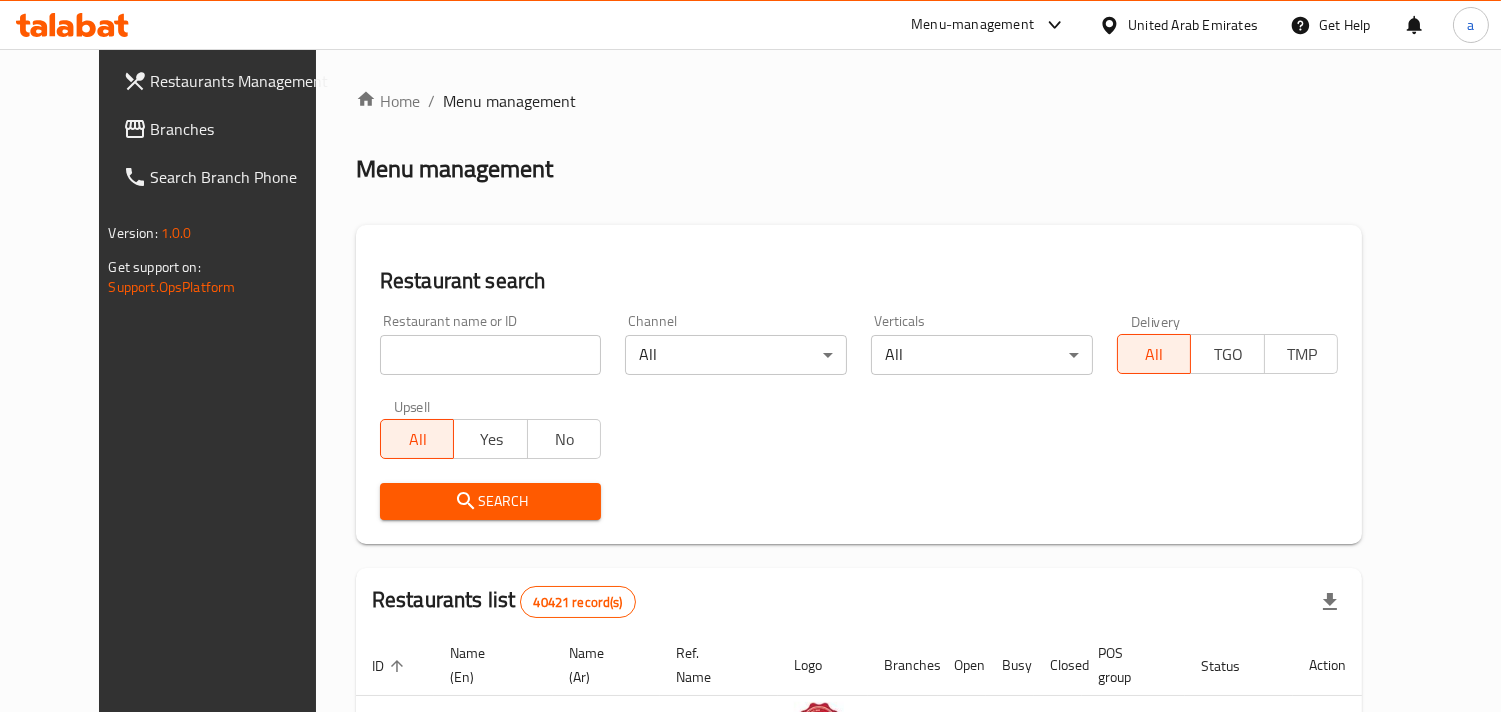 click on "Branches" at bounding box center (242, 129) 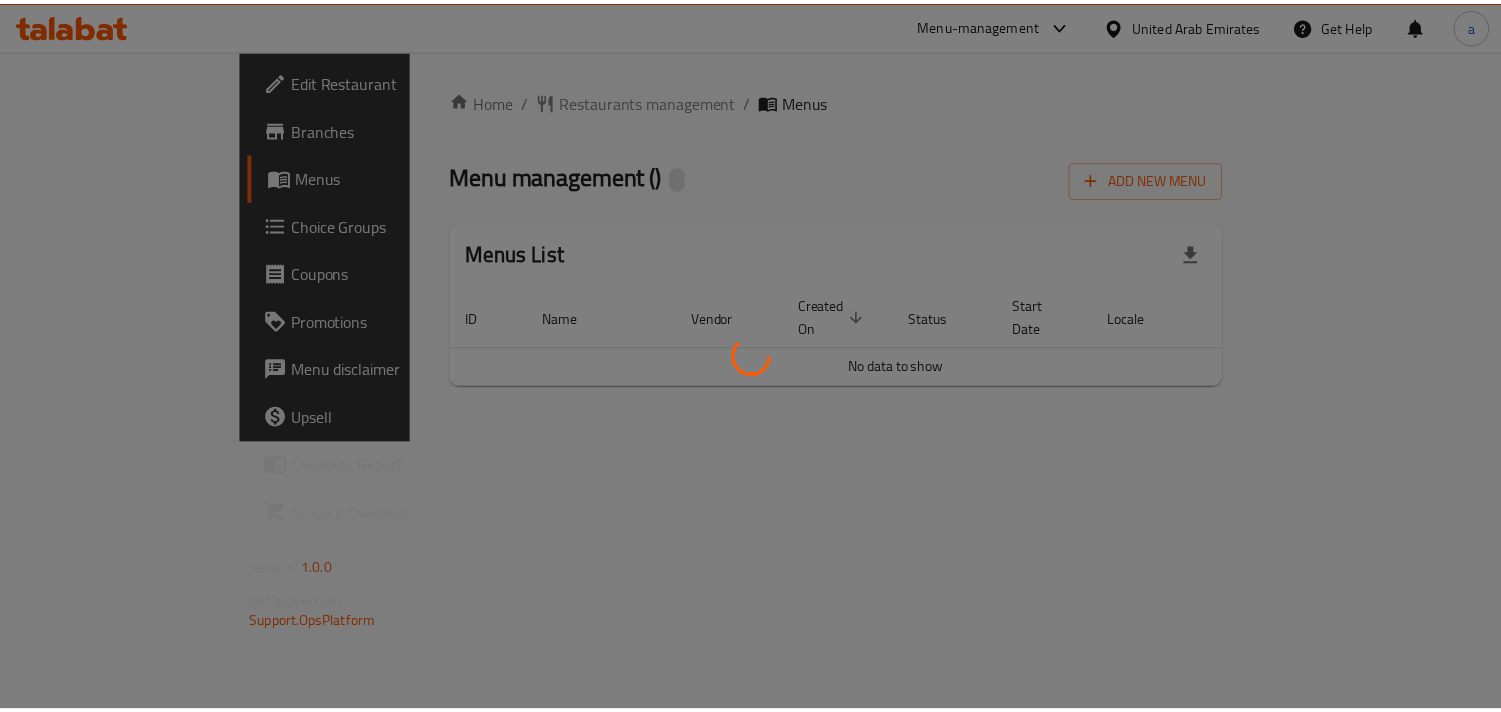 scroll, scrollTop: 0, scrollLeft: 0, axis: both 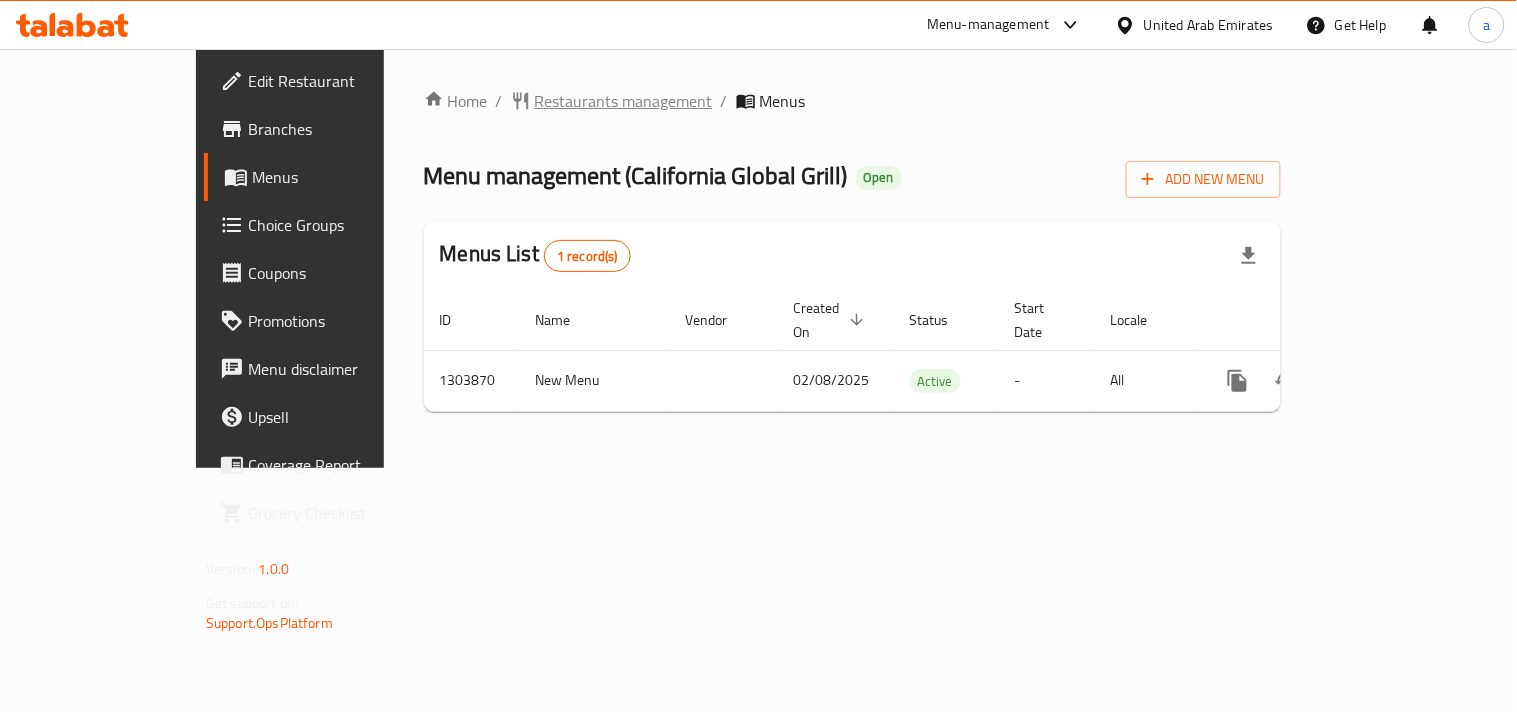 click on "Restaurants management" at bounding box center [624, 101] 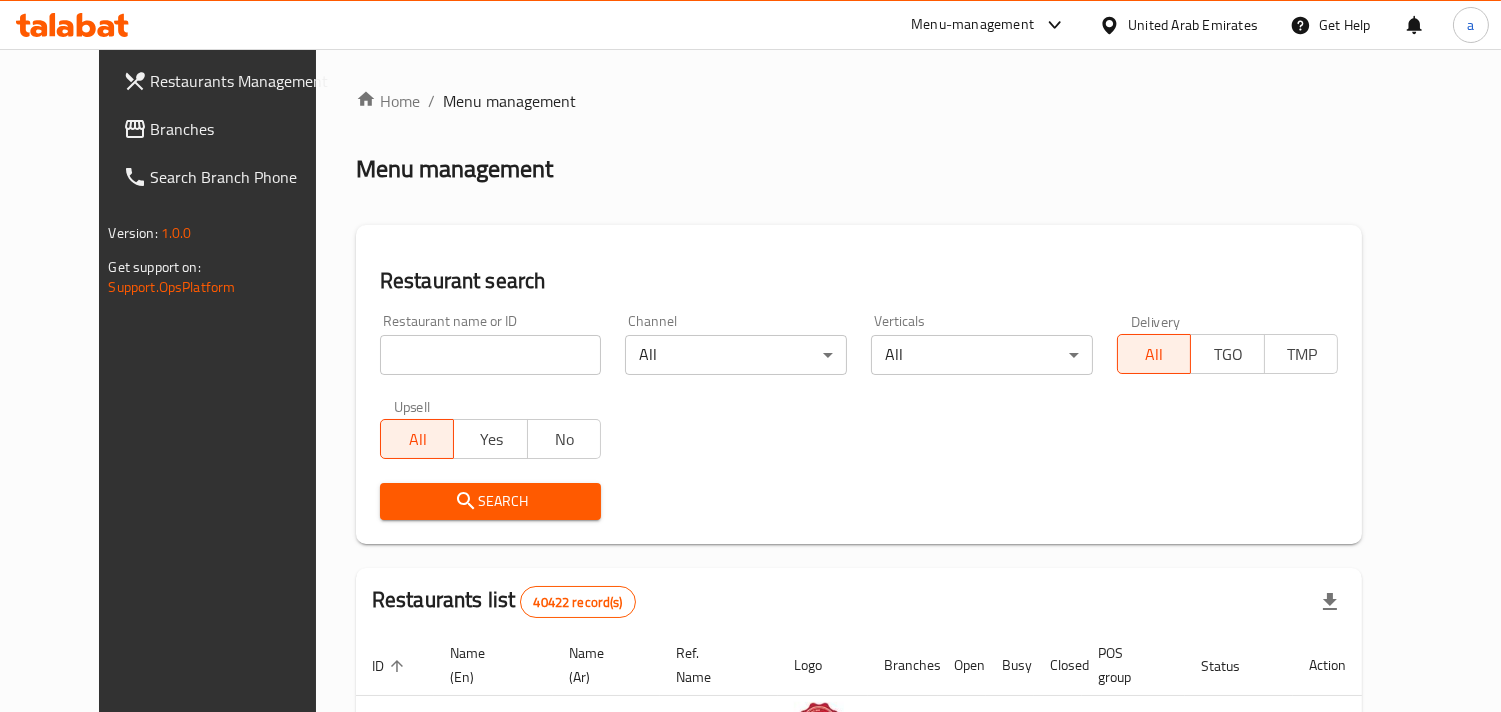 click at bounding box center (491, 355) 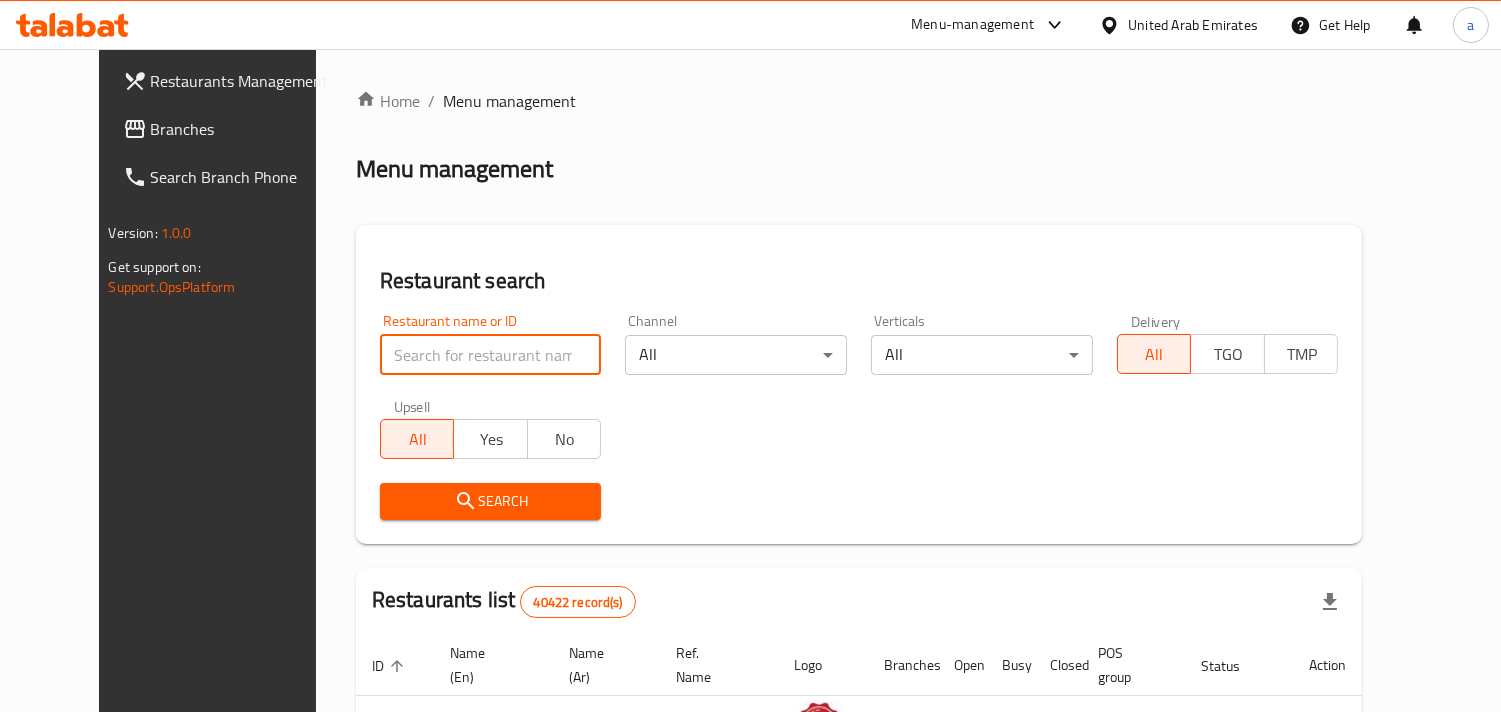 click on "Branches" at bounding box center [242, 129] 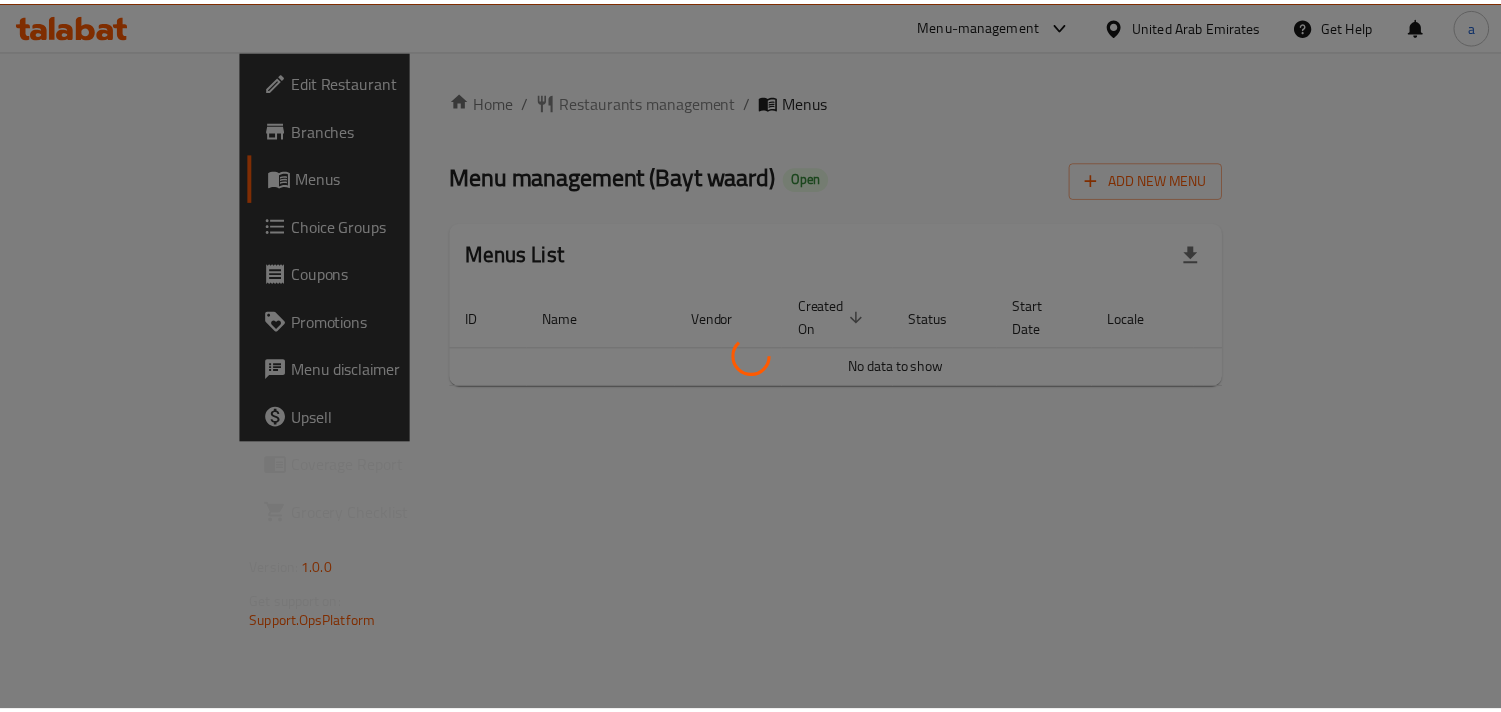 scroll, scrollTop: 0, scrollLeft: 0, axis: both 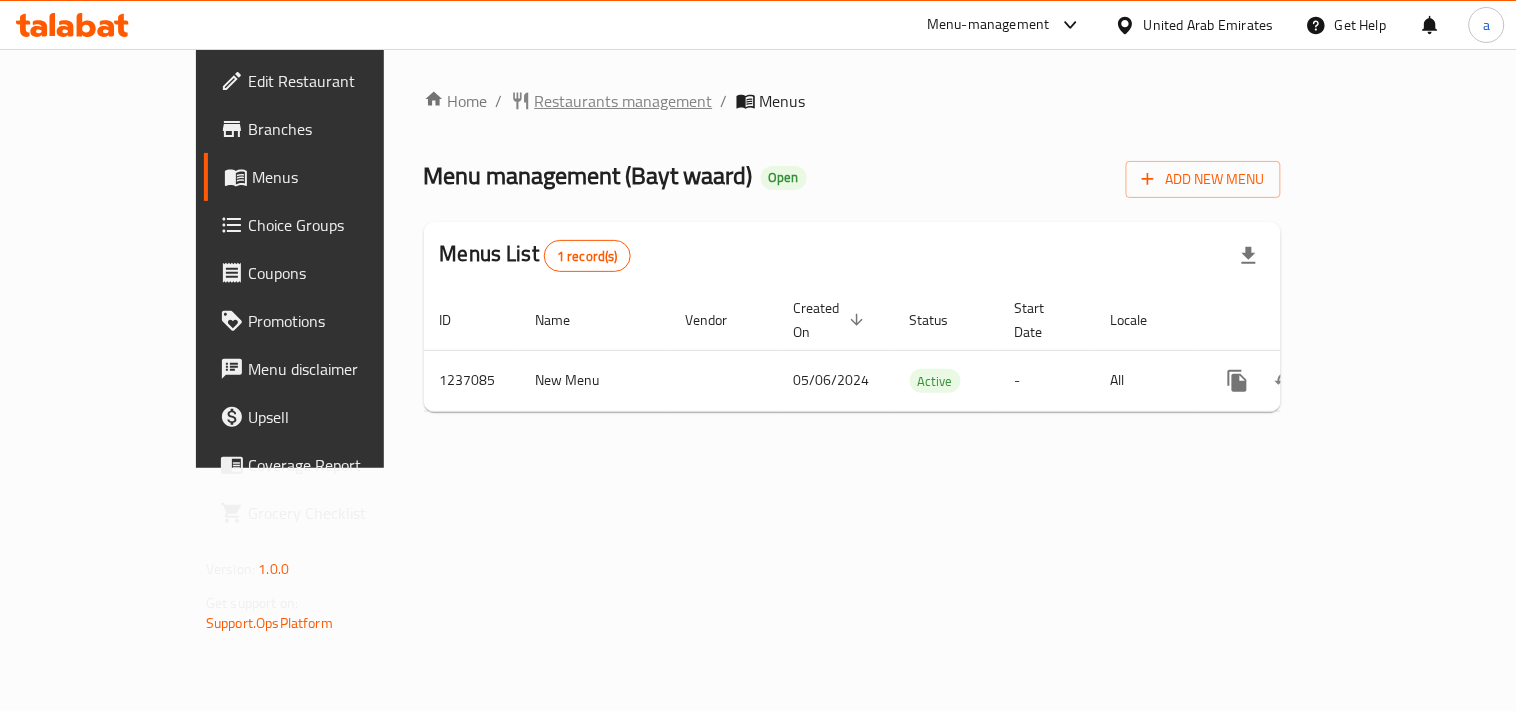 click on "Restaurants management" at bounding box center [624, 101] 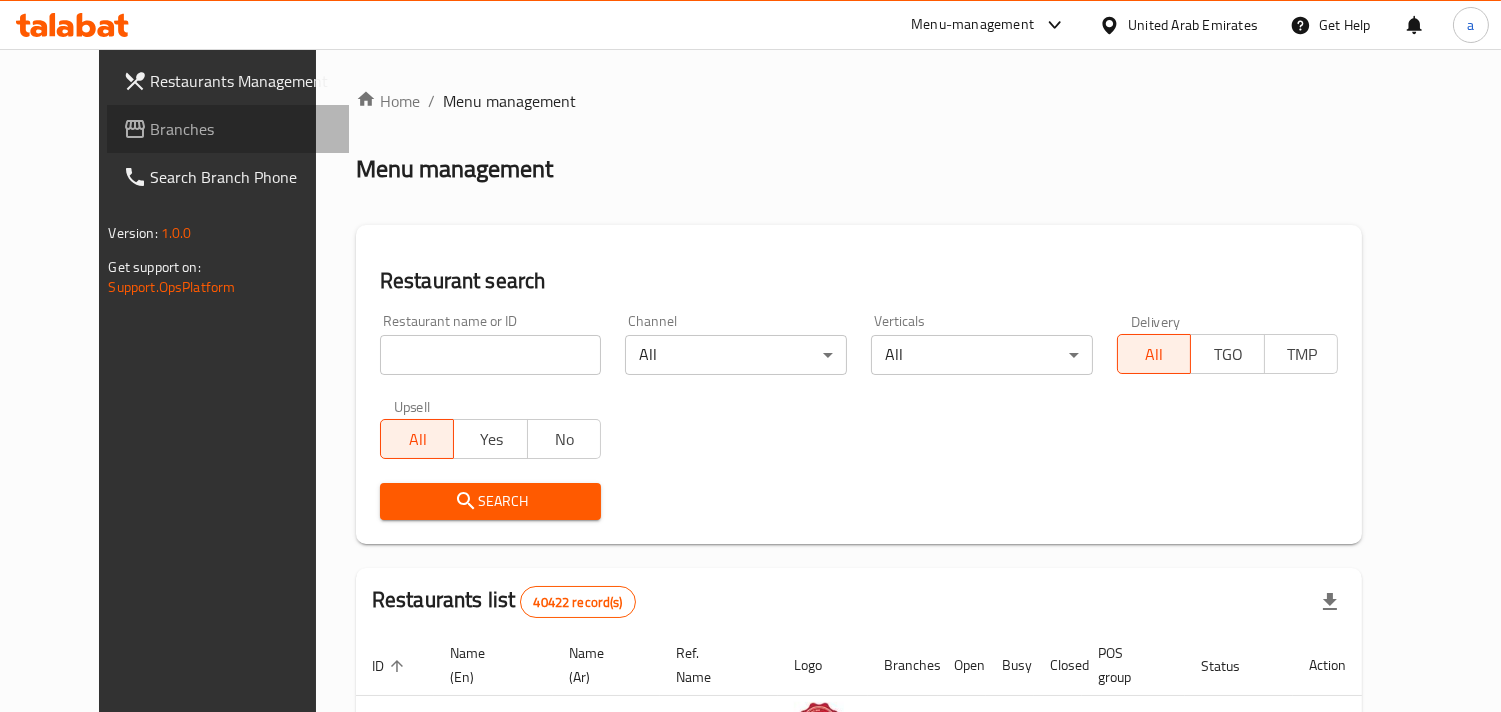 click on "Branches" at bounding box center (242, 129) 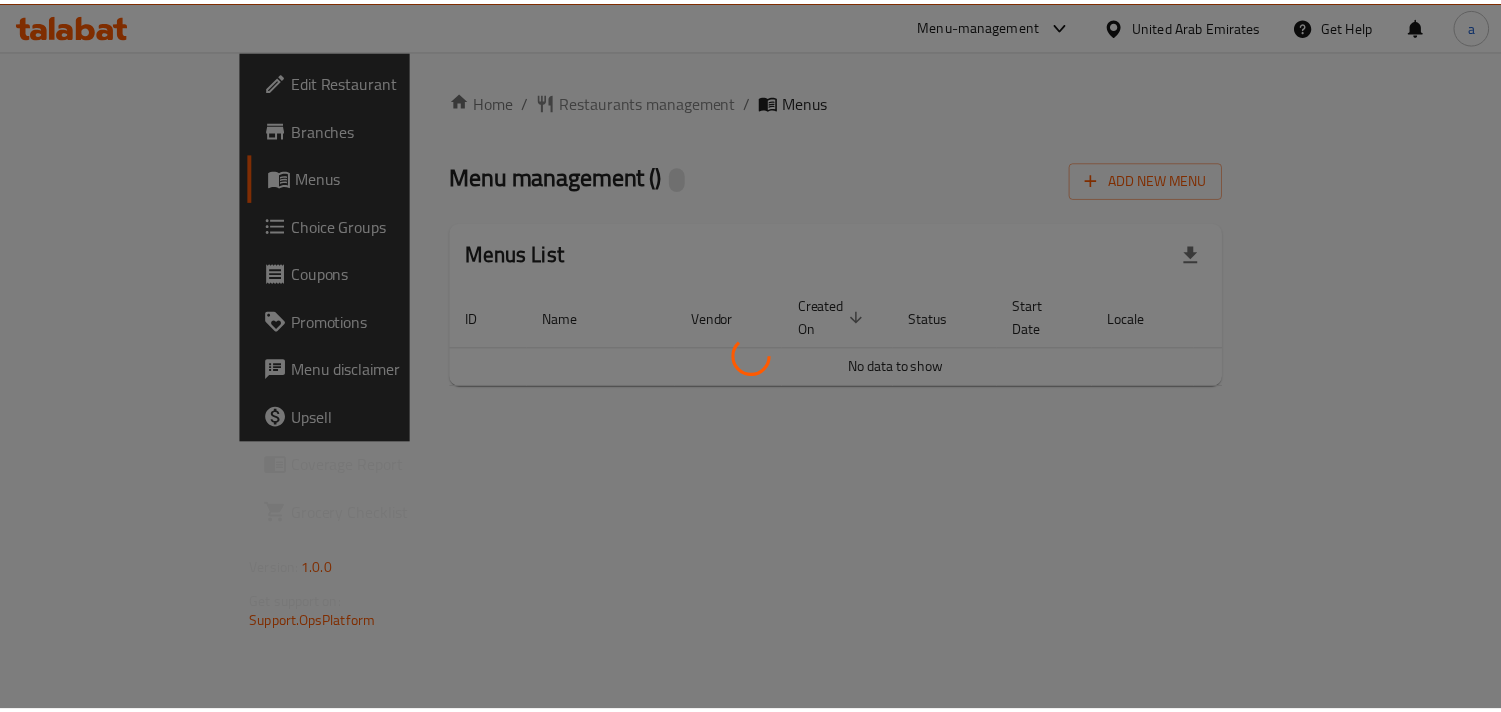 scroll, scrollTop: 0, scrollLeft: 0, axis: both 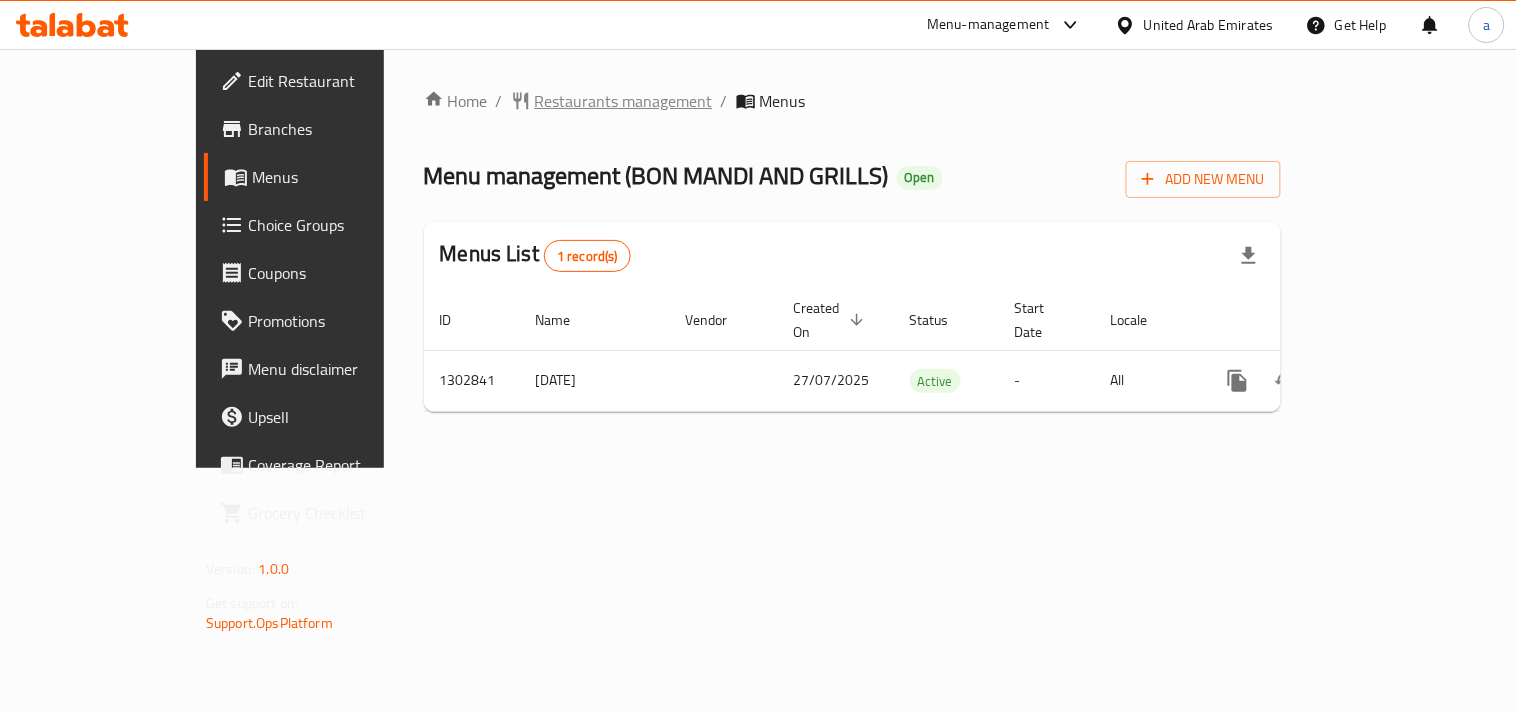 click on "Restaurants management" at bounding box center [624, 101] 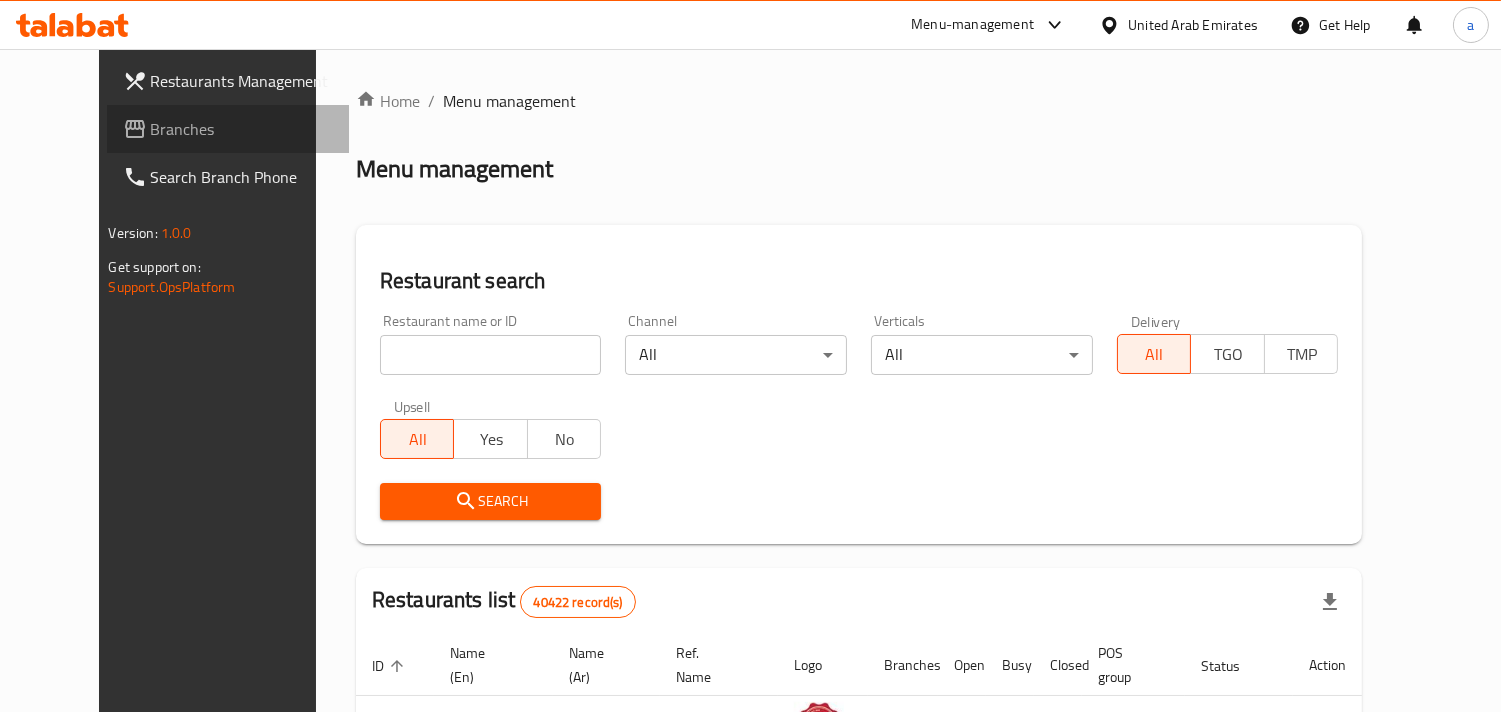 click on "Branches" at bounding box center [242, 129] 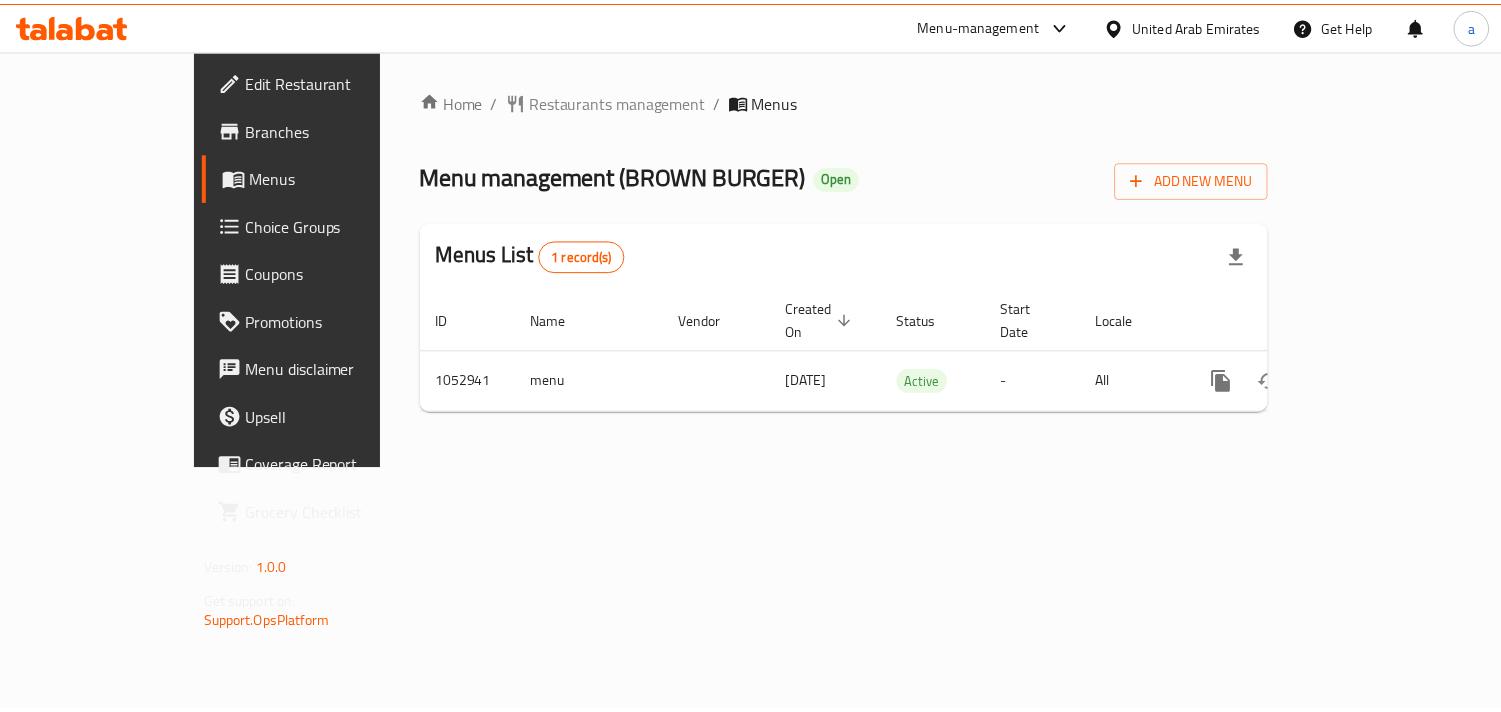 scroll, scrollTop: 0, scrollLeft: 0, axis: both 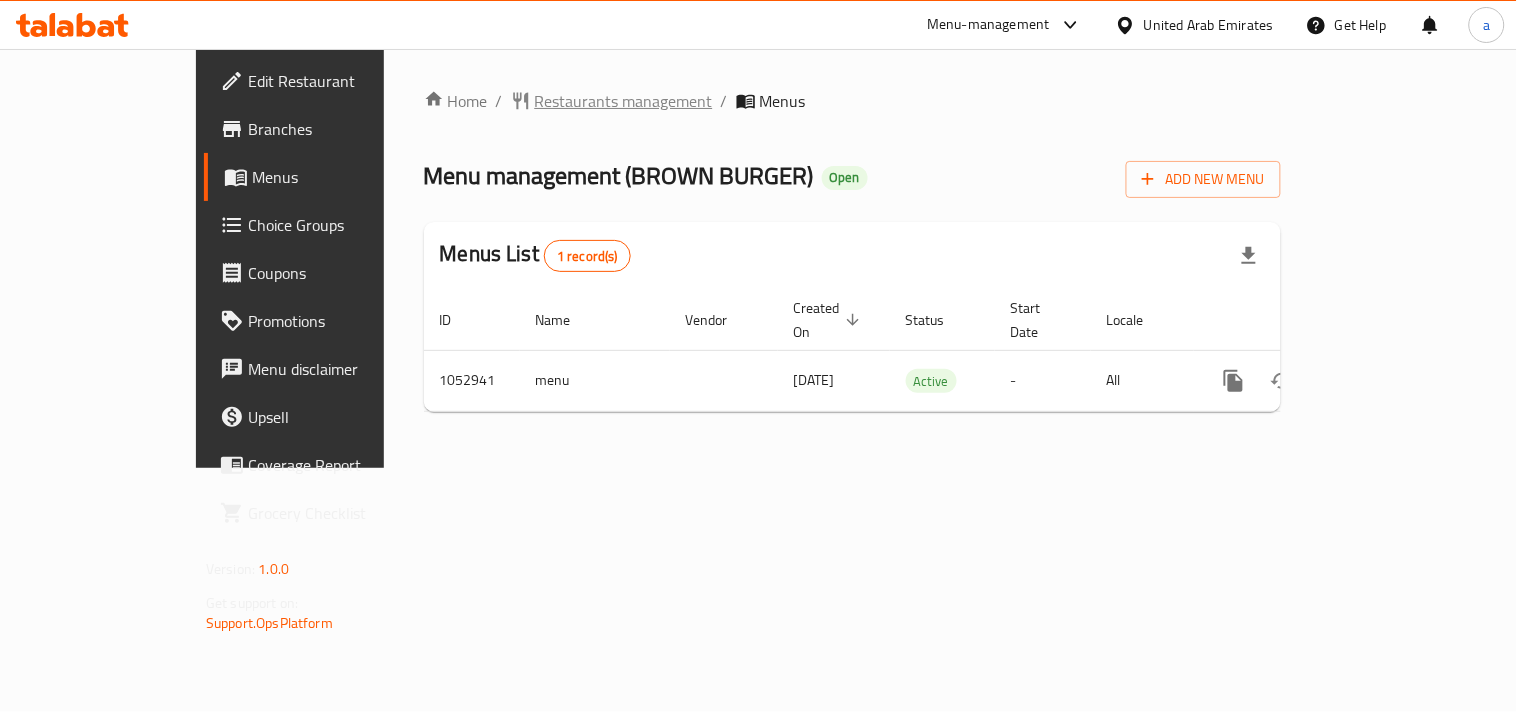 click on "Restaurants management" at bounding box center (624, 101) 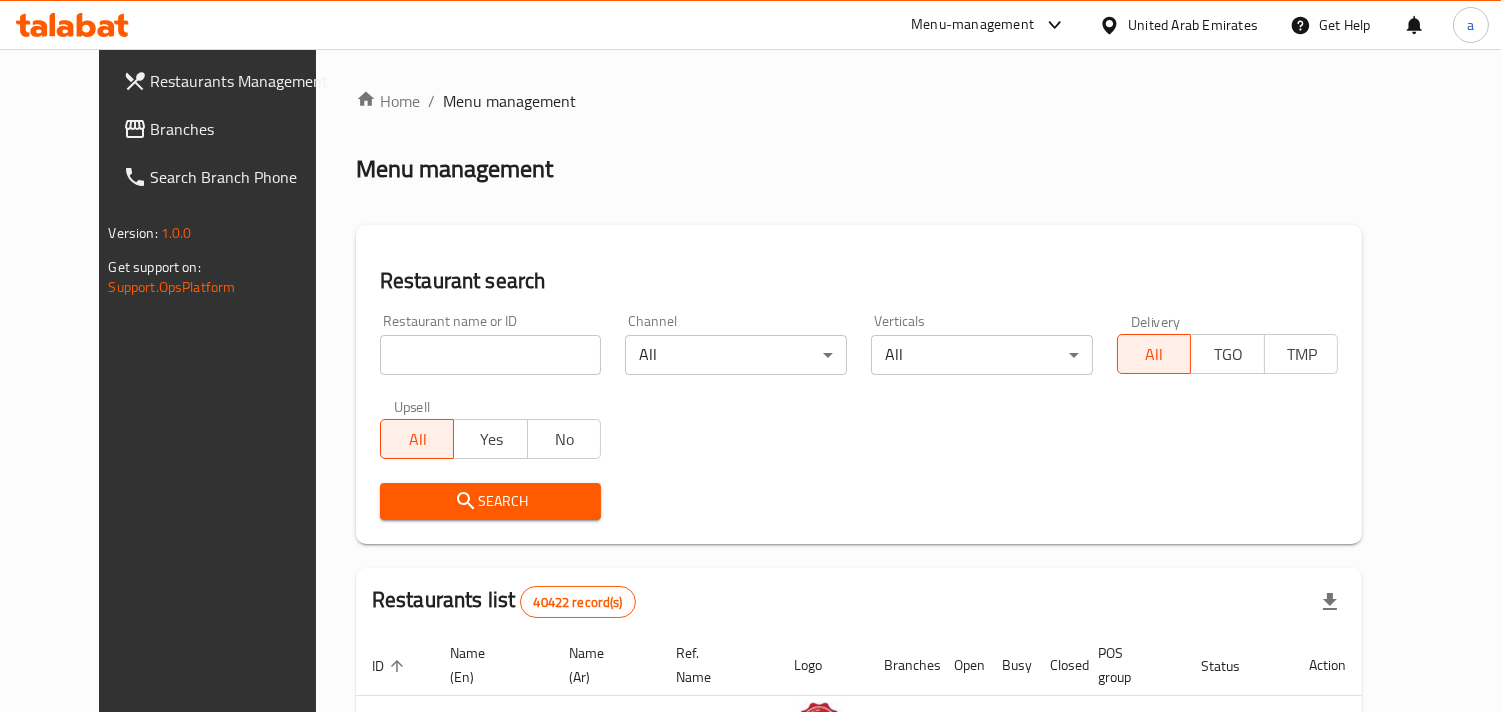 click on "Branches" at bounding box center (242, 129) 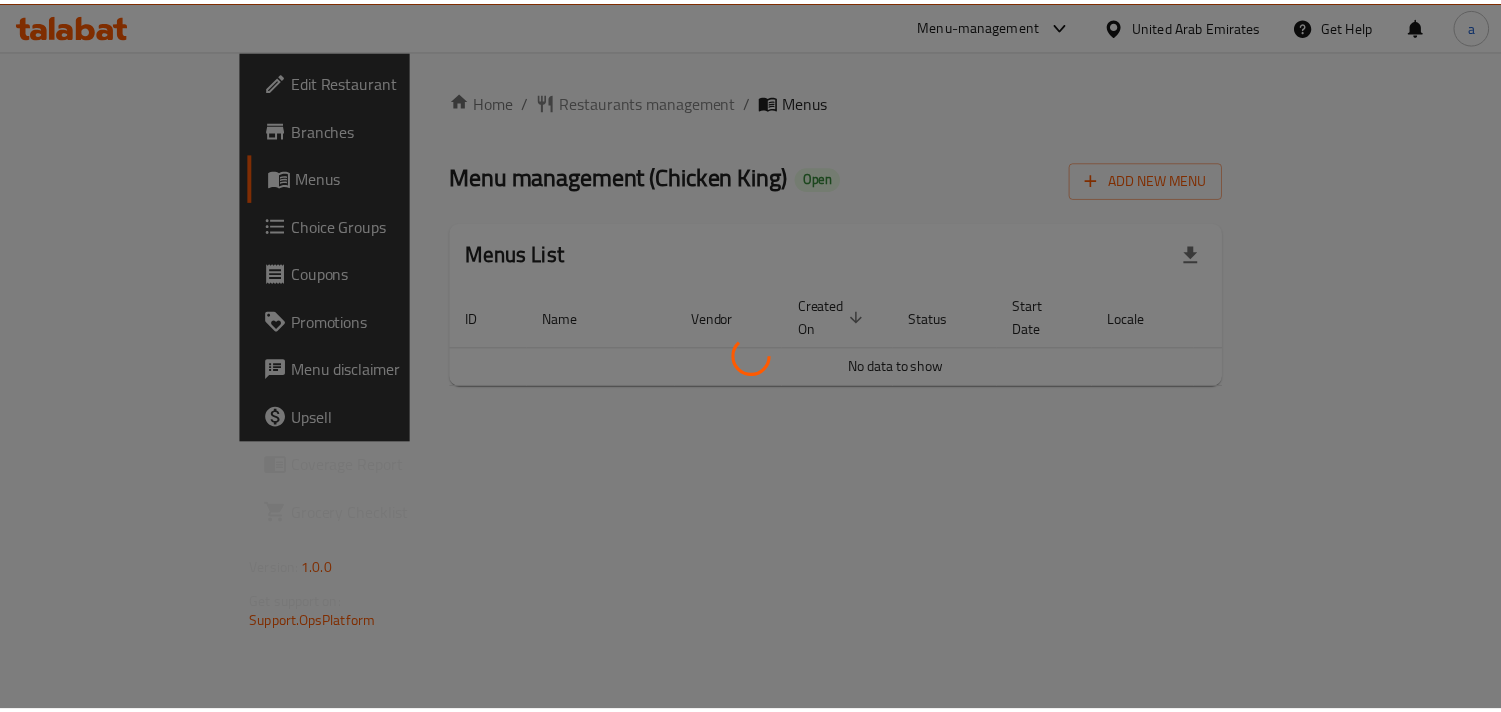 scroll, scrollTop: 0, scrollLeft: 0, axis: both 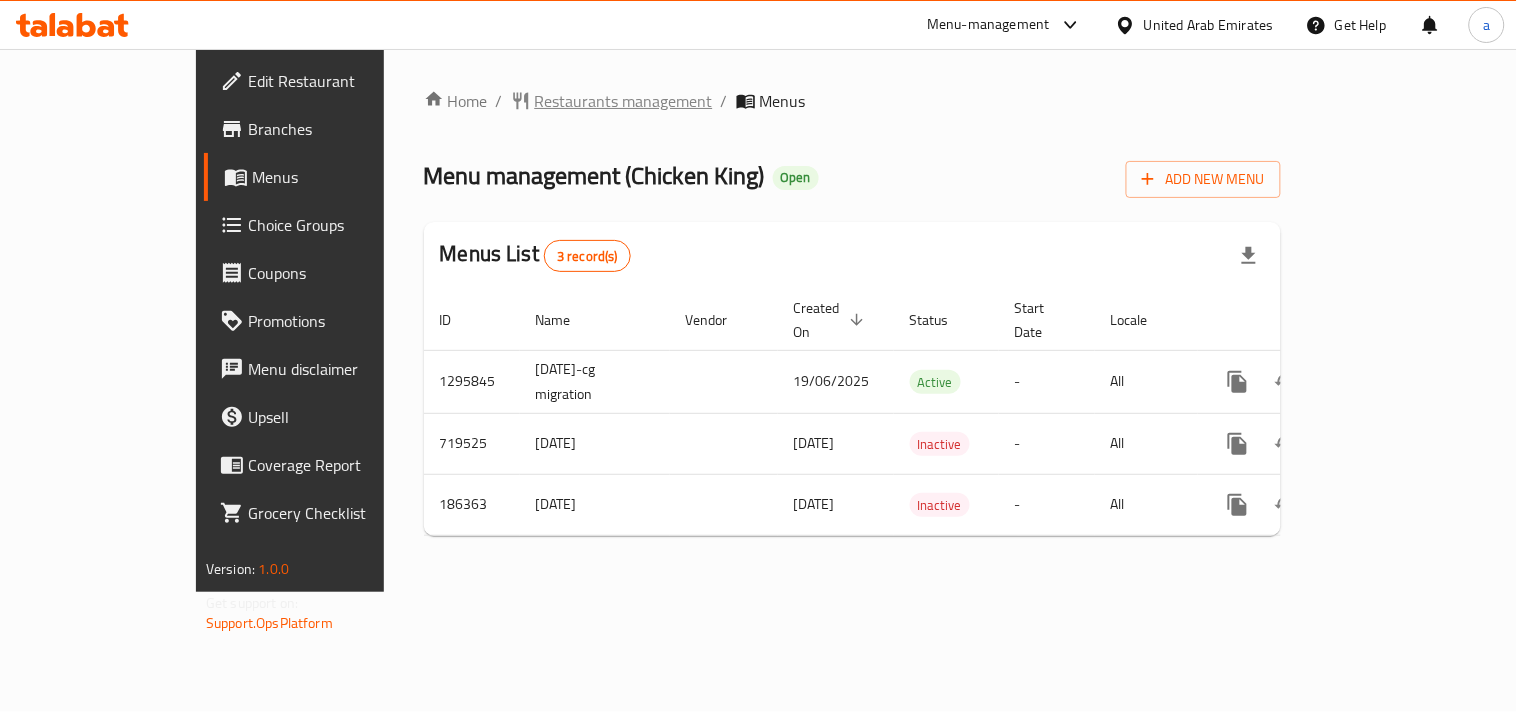 click on "Restaurants management" at bounding box center [624, 101] 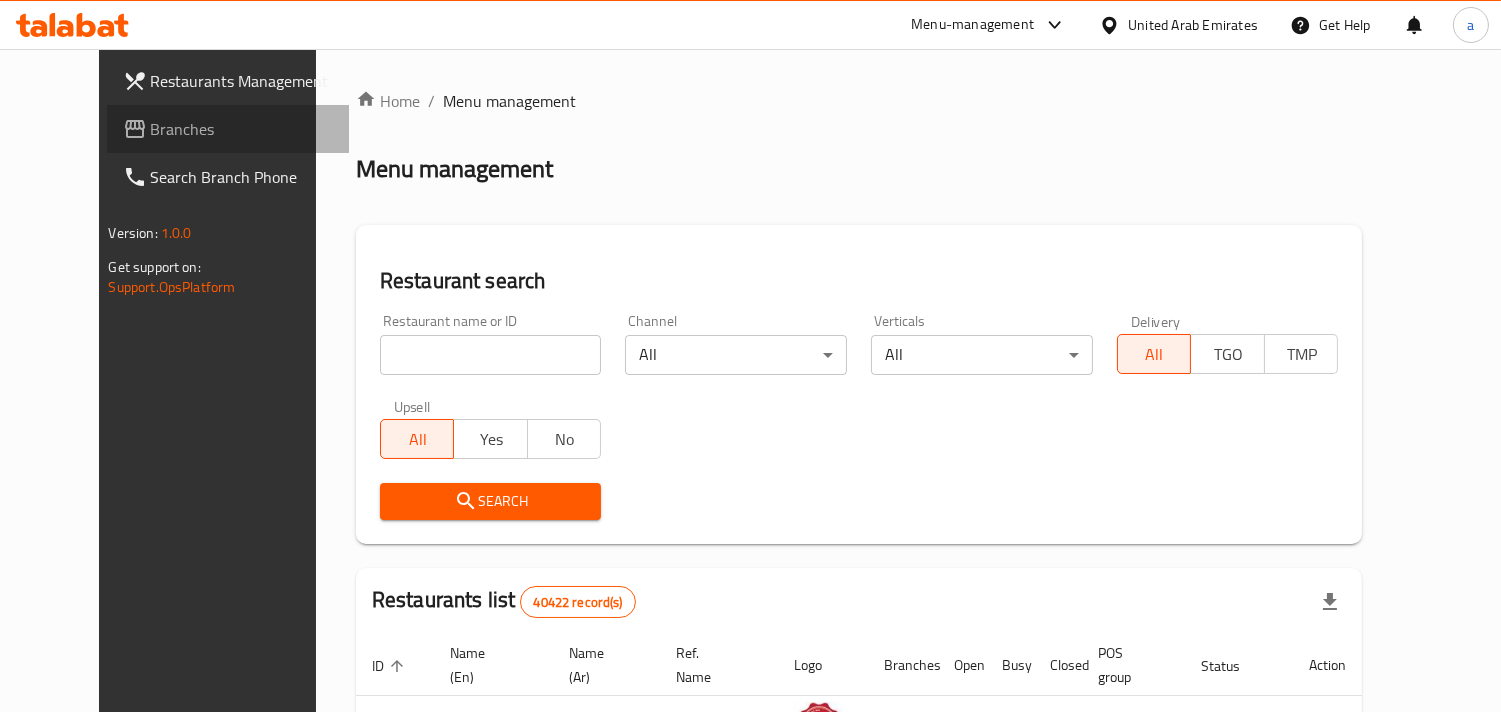 click on "Branches" at bounding box center (242, 129) 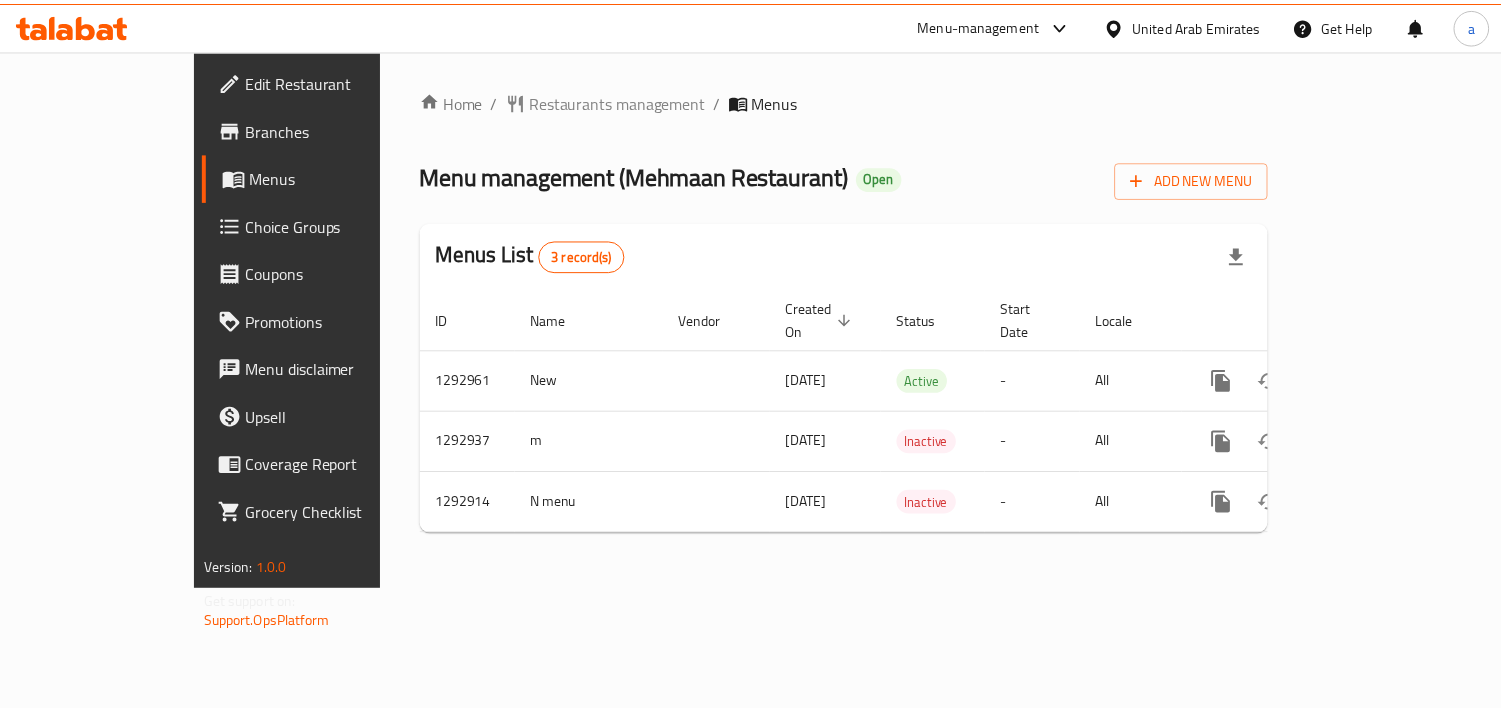 scroll, scrollTop: 0, scrollLeft: 0, axis: both 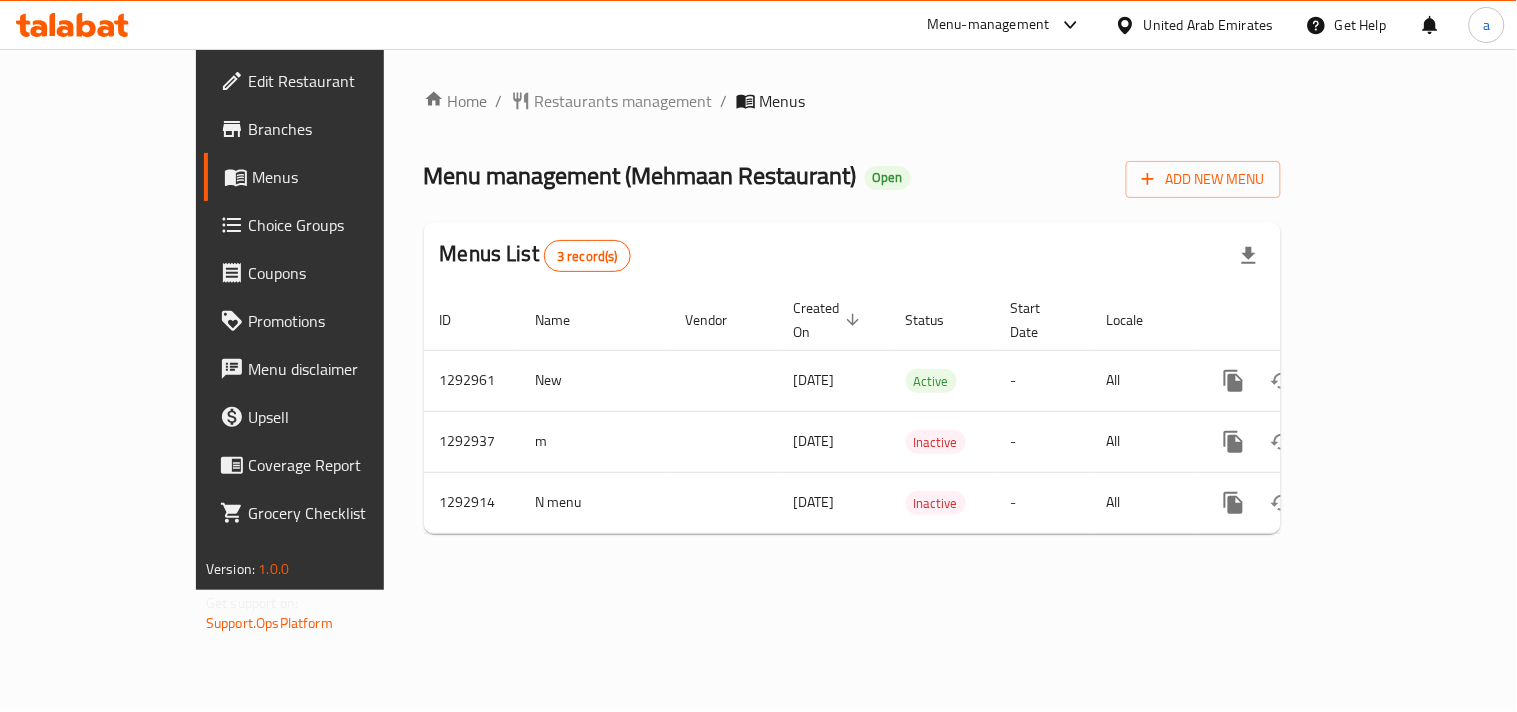 click at bounding box center [1129, 25] 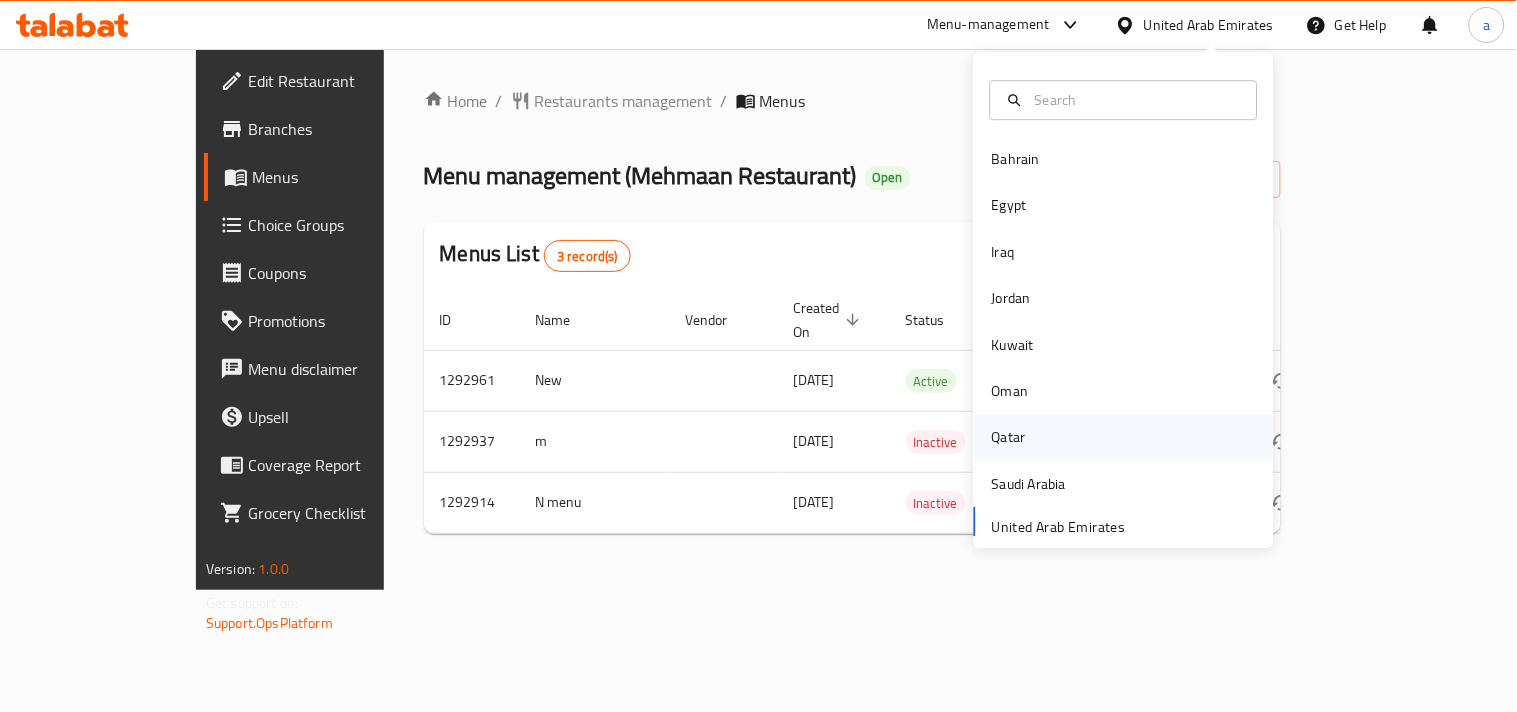 click on "Qatar" at bounding box center [1009, 438] 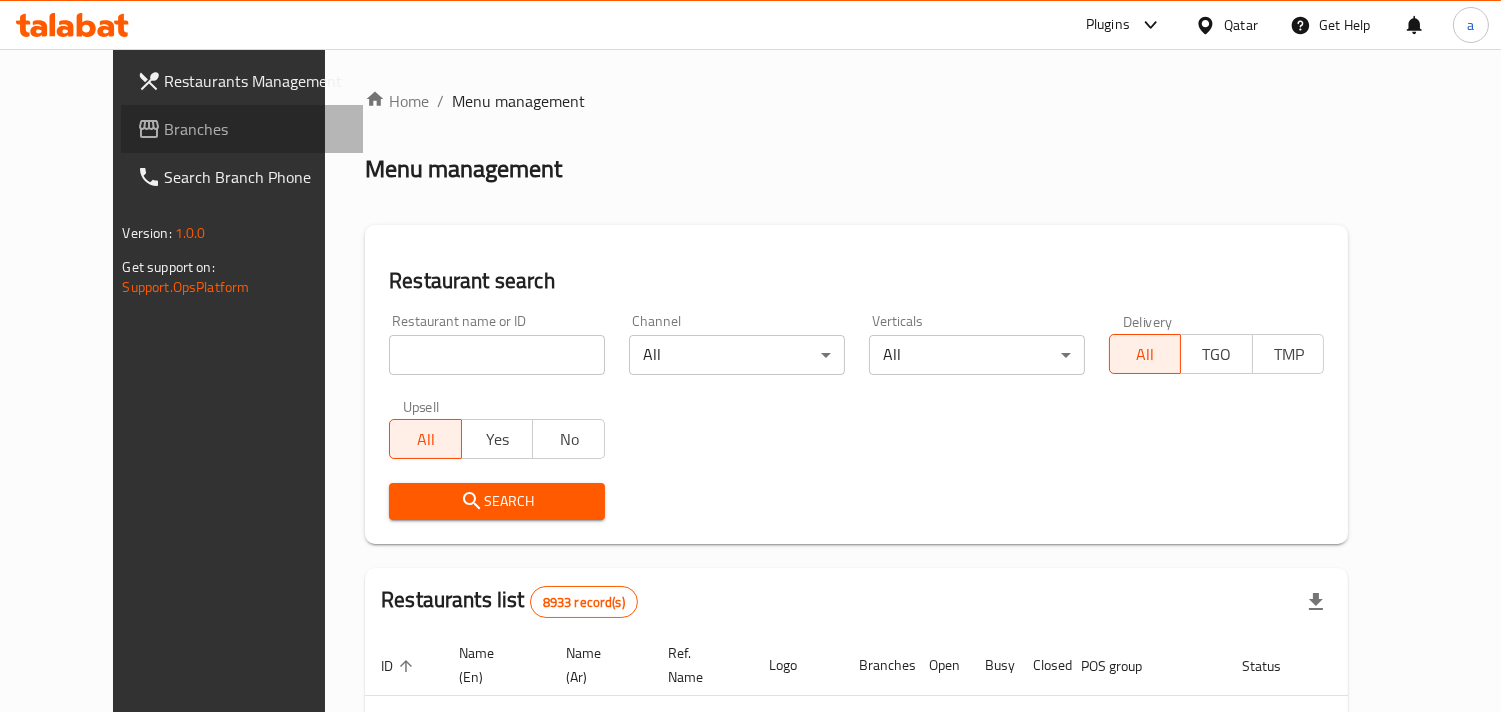 click on "Branches" at bounding box center (256, 129) 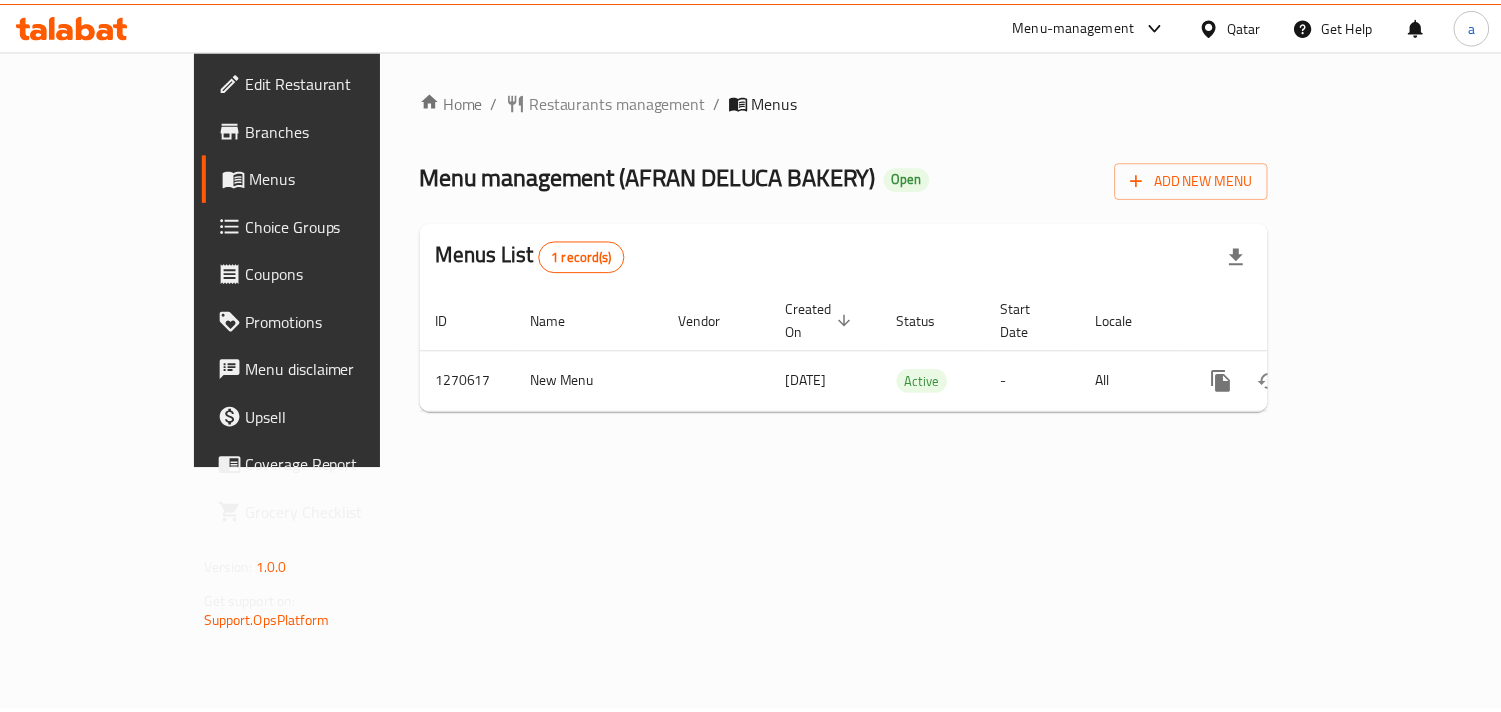 scroll, scrollTop: 0, scrollLeft: 0, axis: both 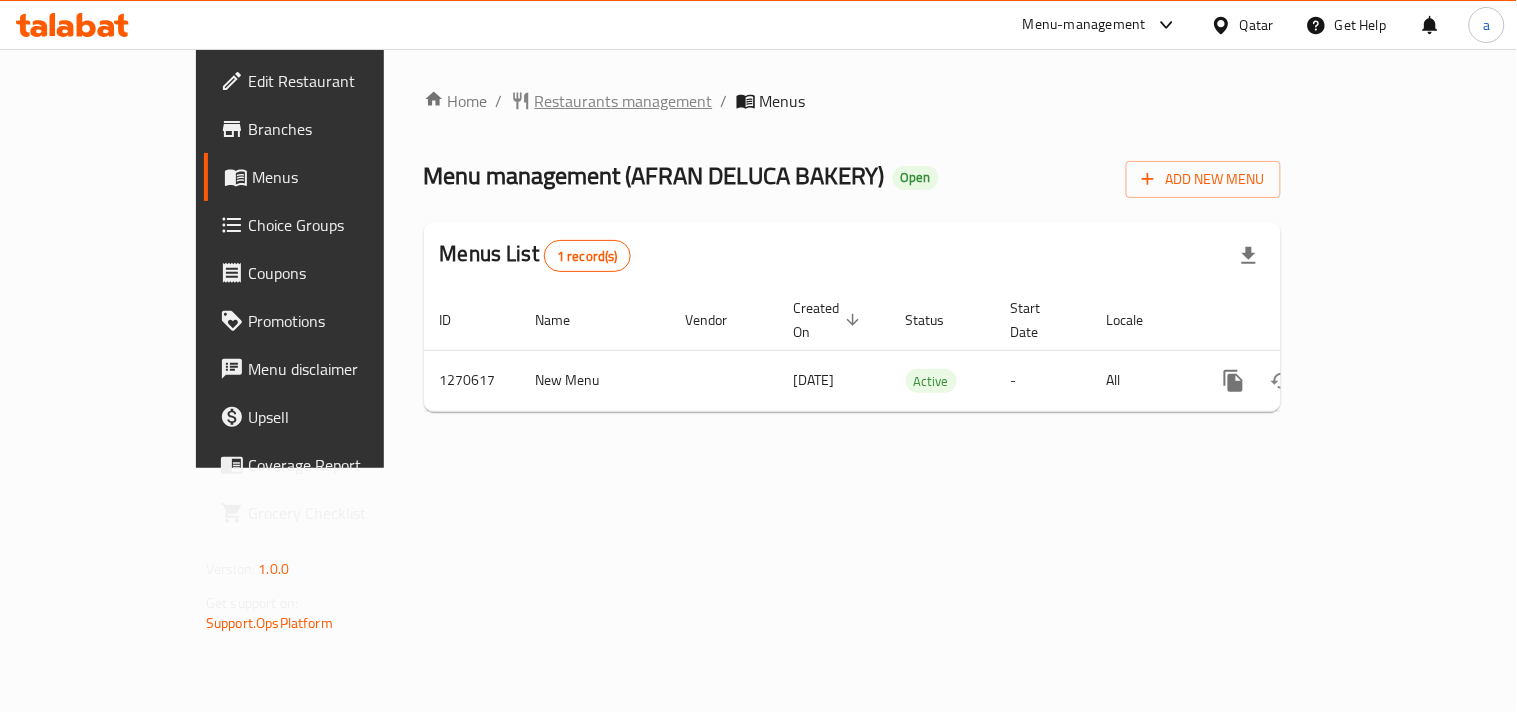 click on "Restaurants management" at bounding box center (624, 101) 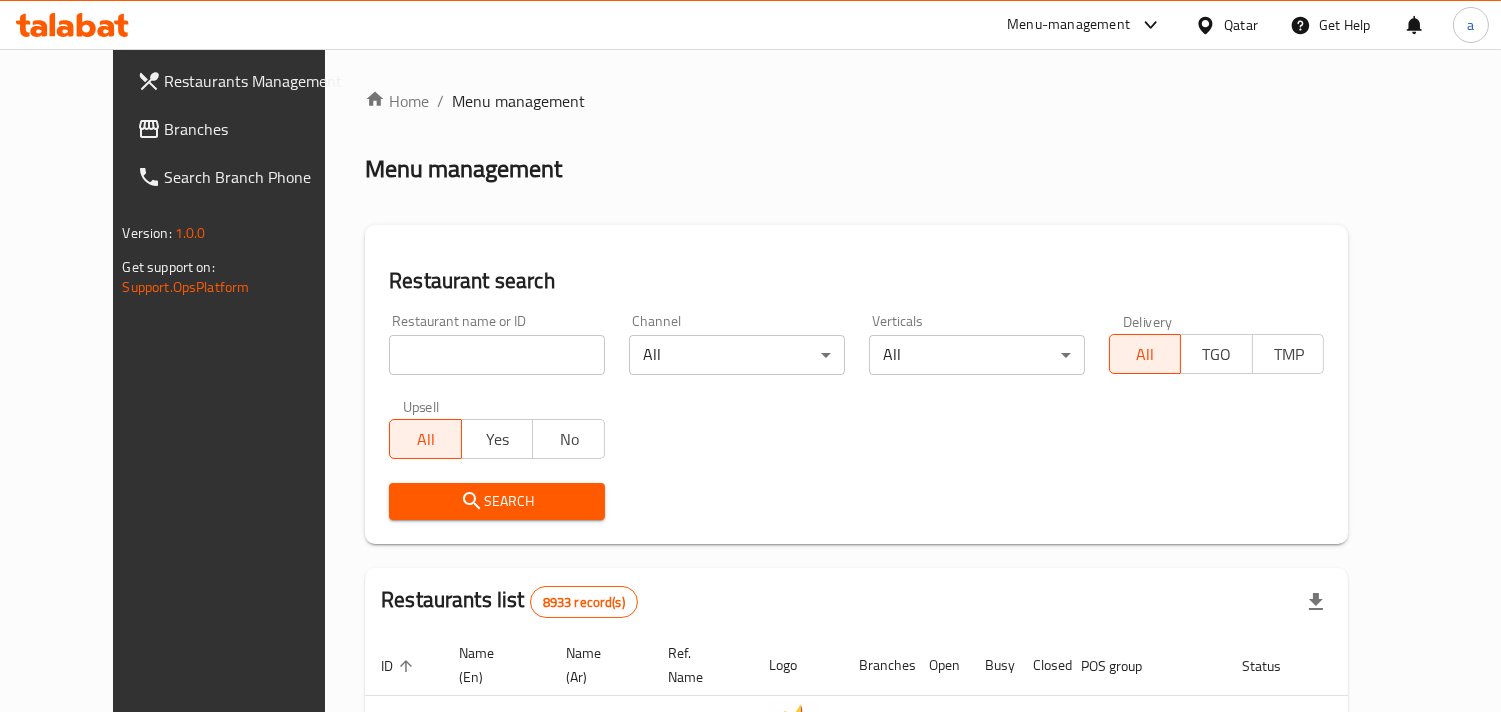 click on "Qatar" at bounding box center (1226, 25) 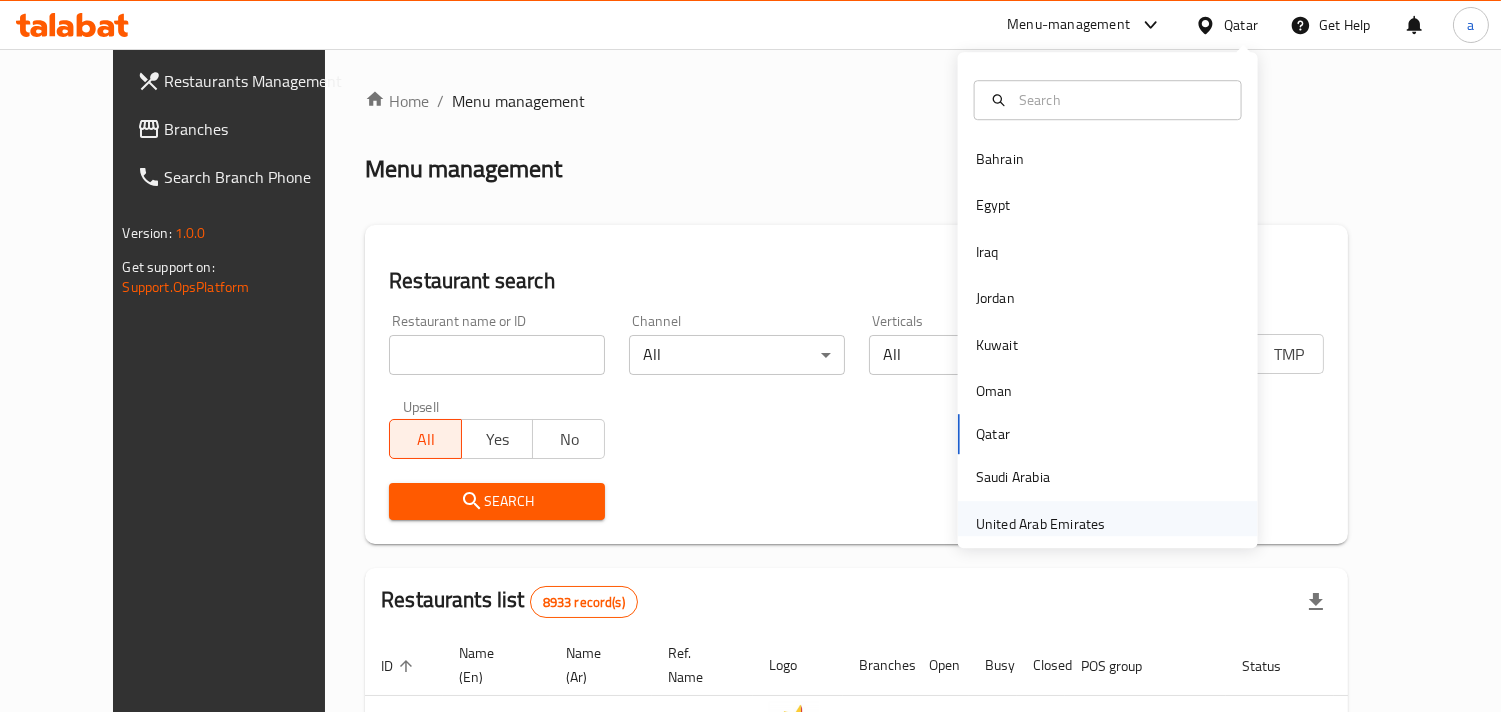 click on "United Arab Emirates" at bounding box center (1041, 524) 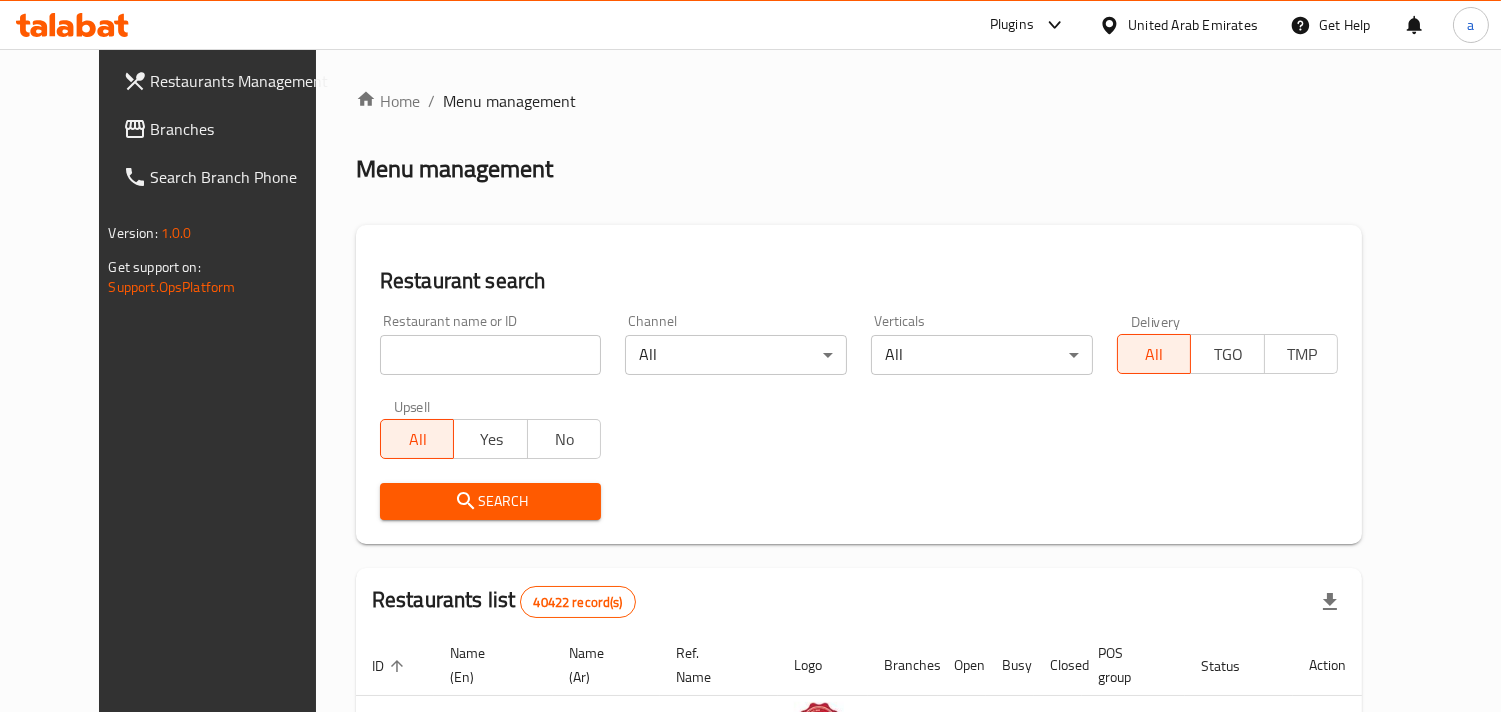 click on "Branches" at bounding box center [242, 129] 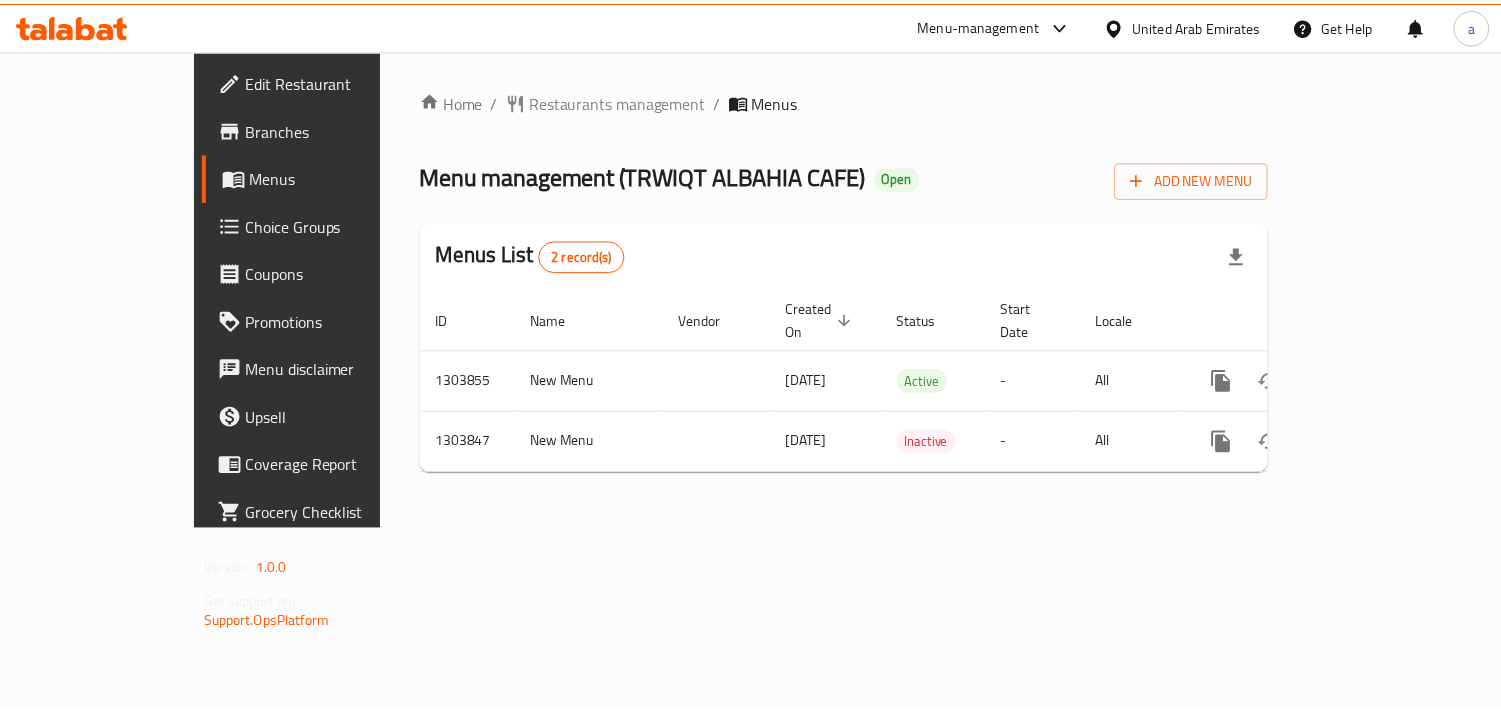 scroll, scrollTop: 0, scrollLeft: 0, axis: both 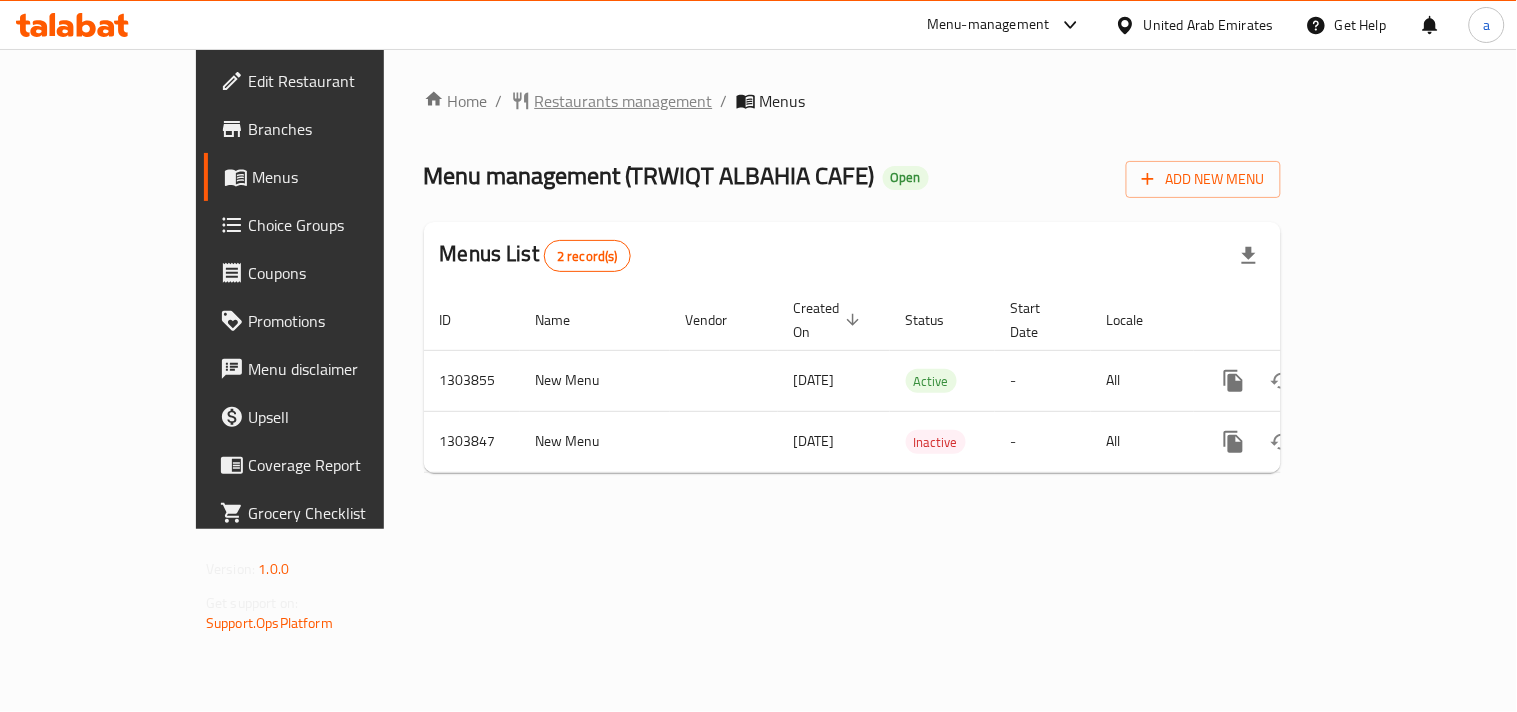 click on "Restaurants management" at bounding box center (624, 101) 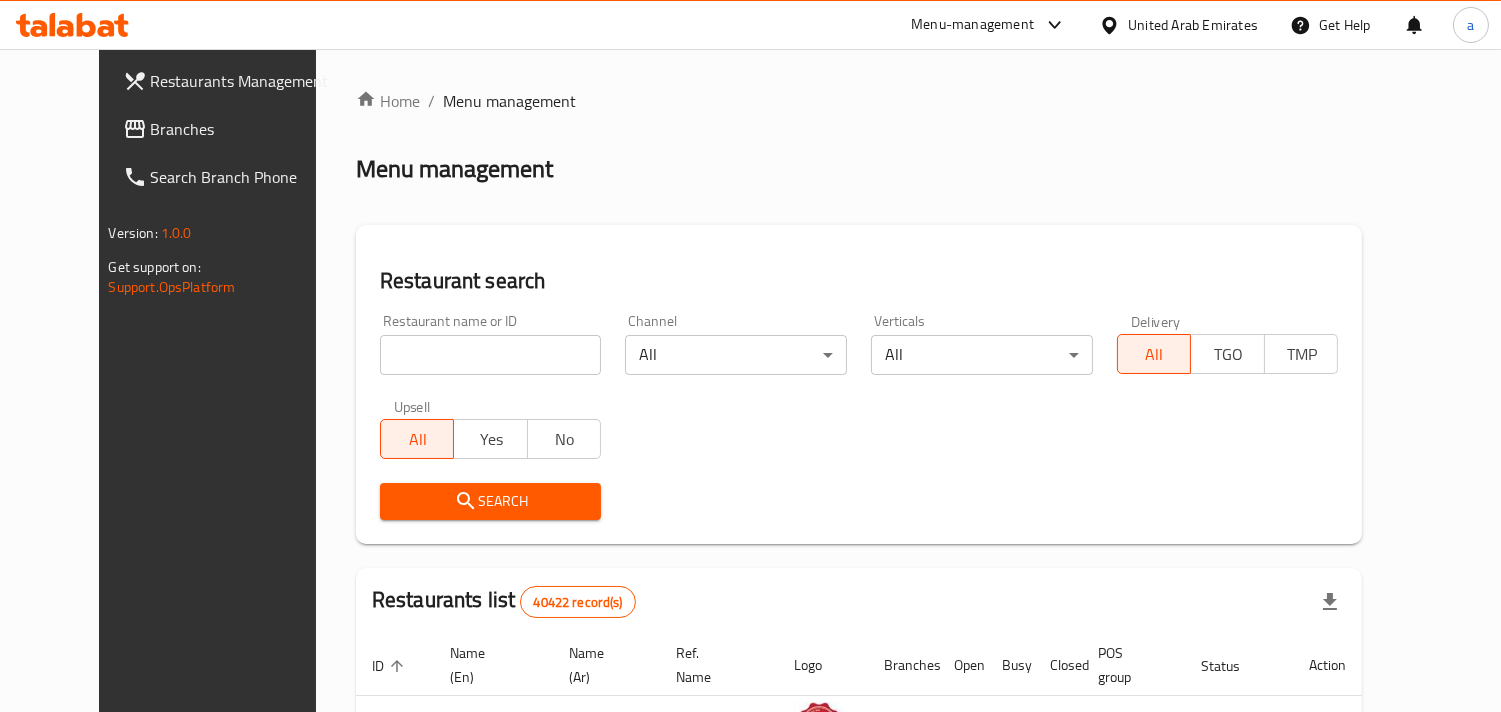 click on "Branches" at bounding box center (242, 129) 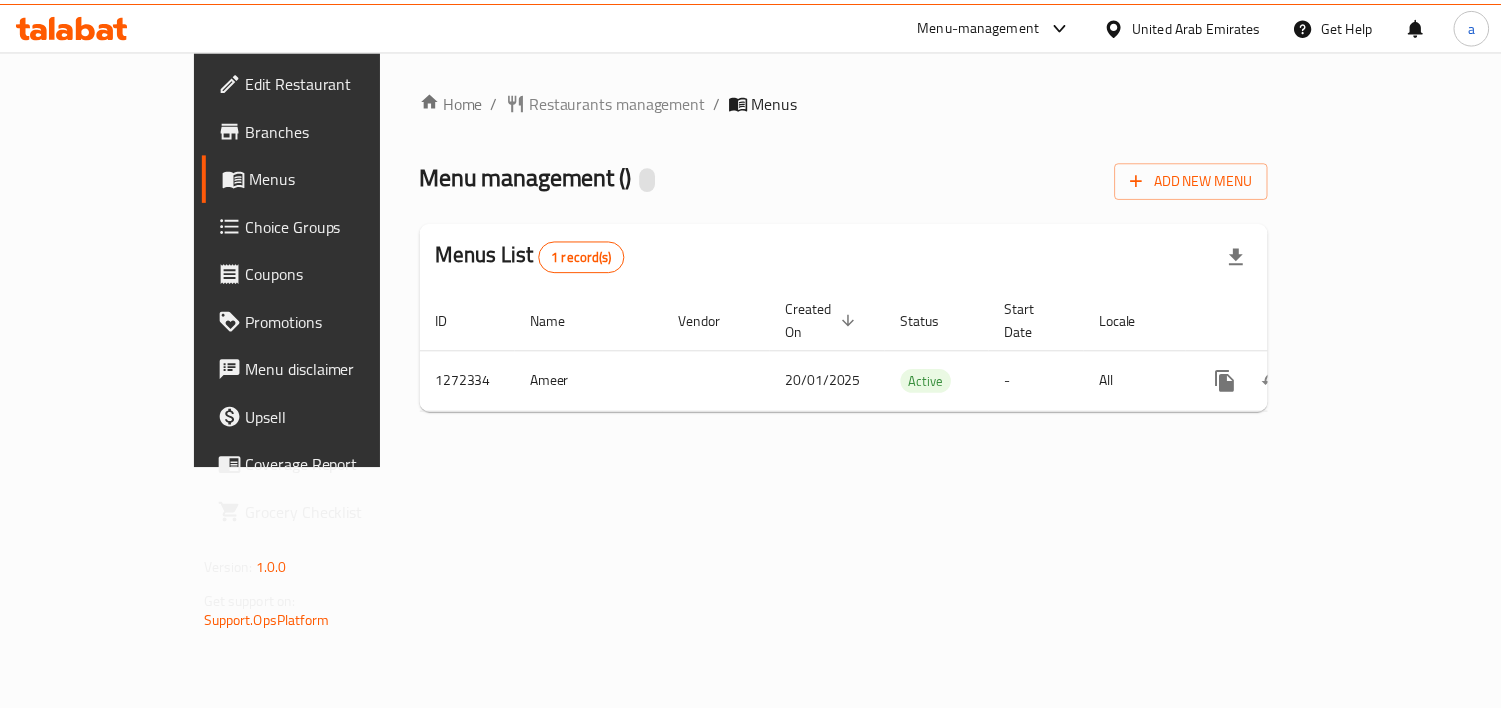 scroll, scrollTop: 0, scrollLeft: 0, axis: both 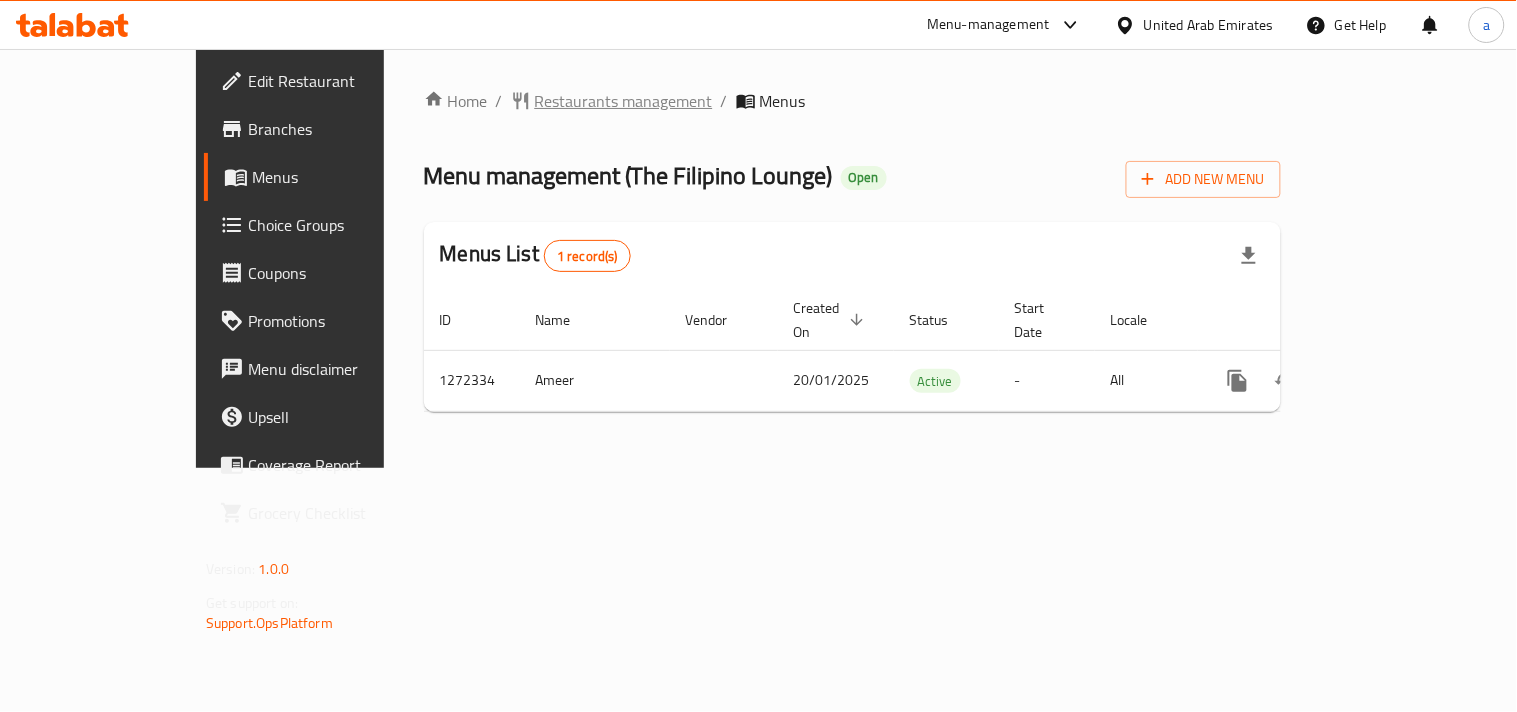 click on "Restaurants management" at bounding box center [624, 101] 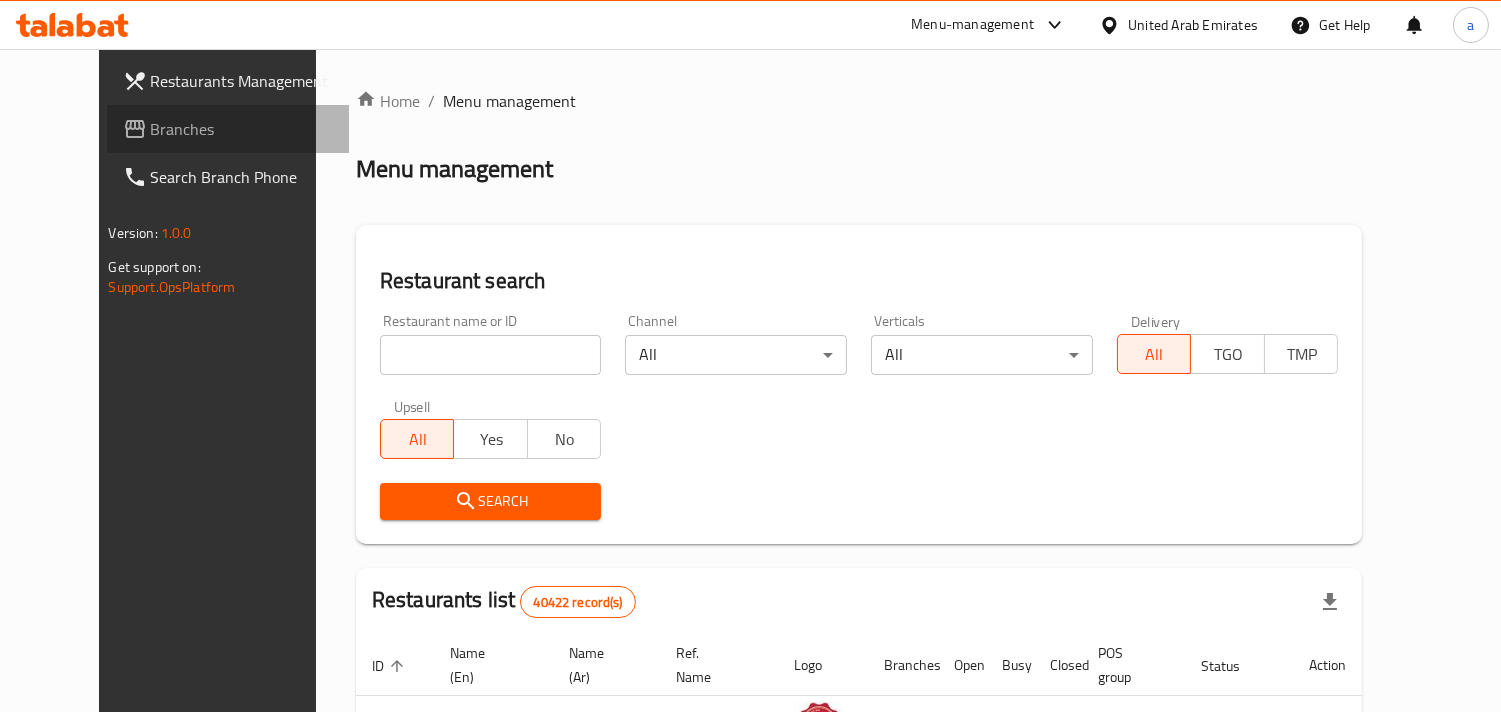 click on "Branches" at bounding box center (242, 129) 